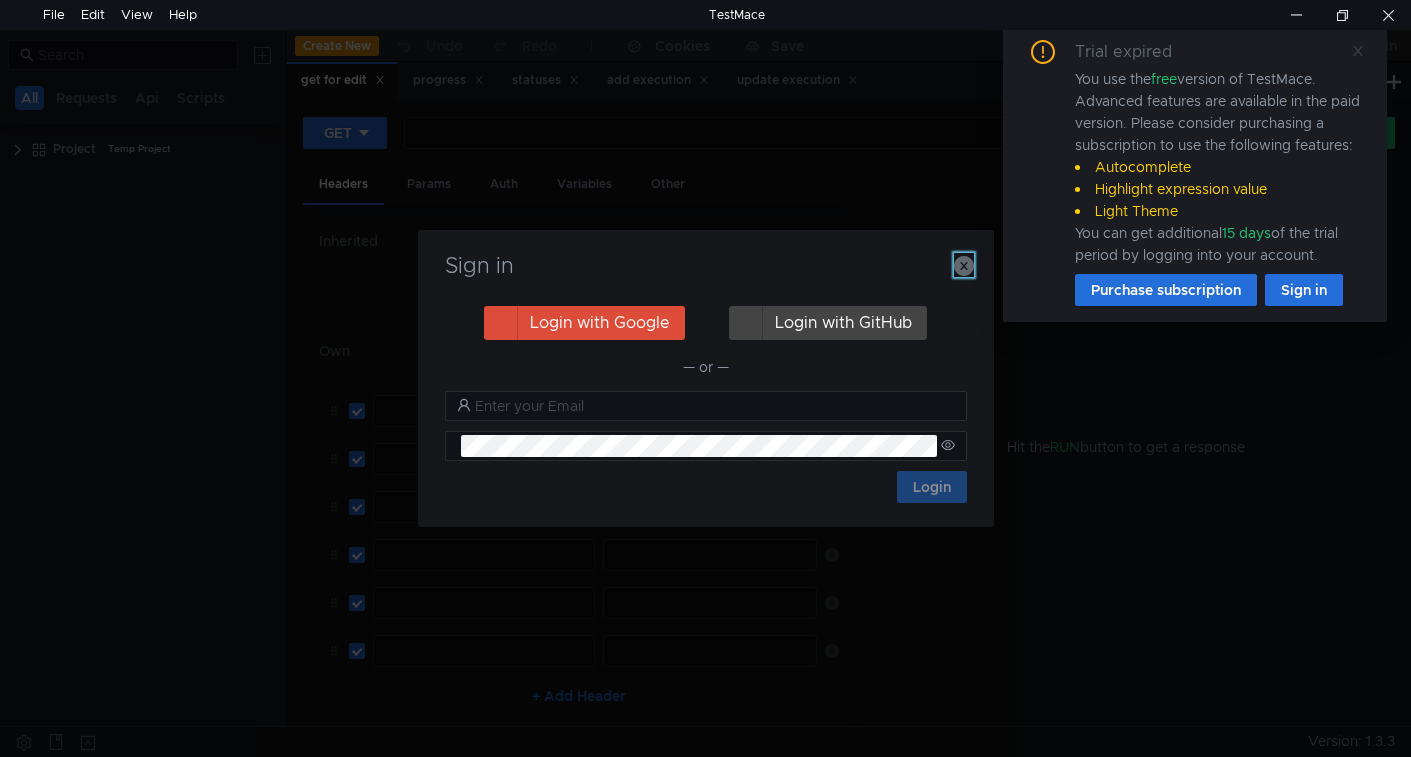 click 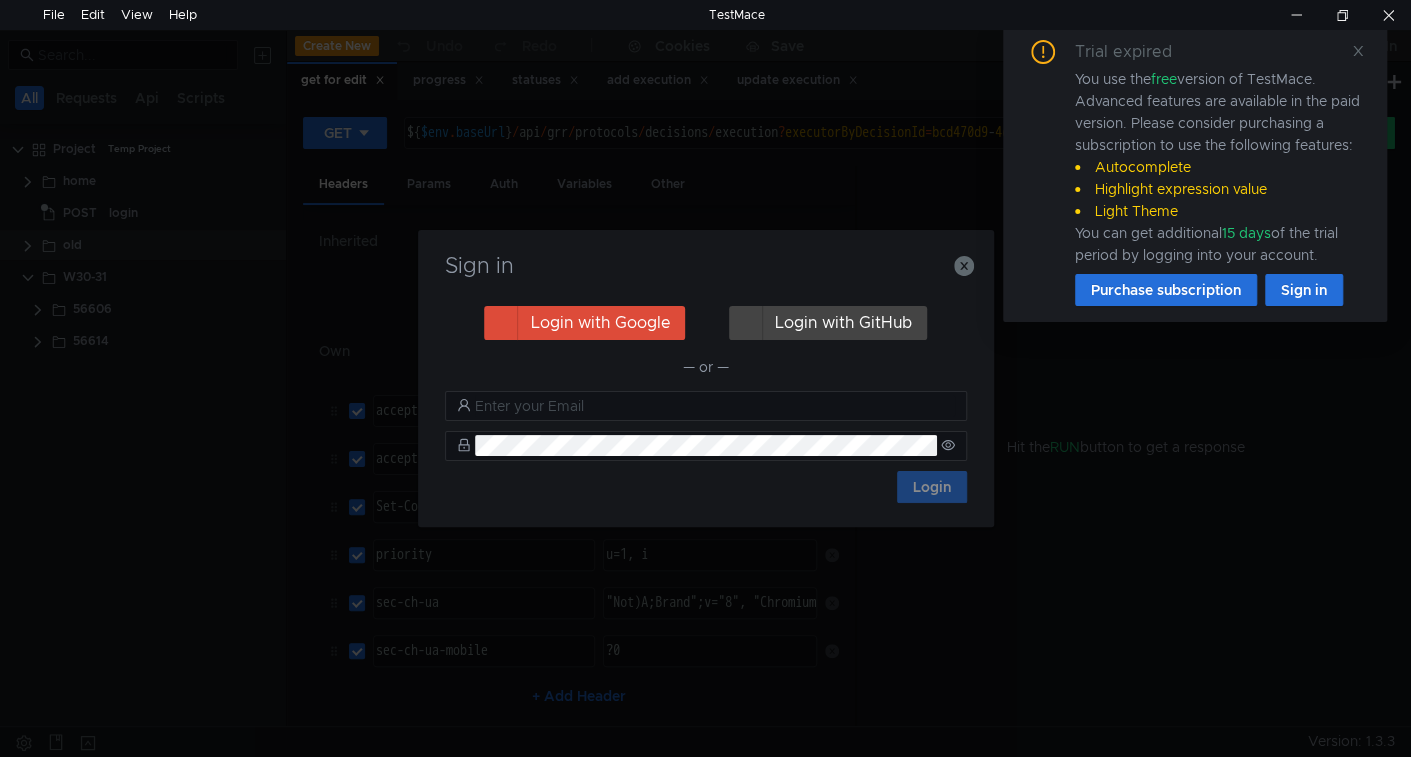 click 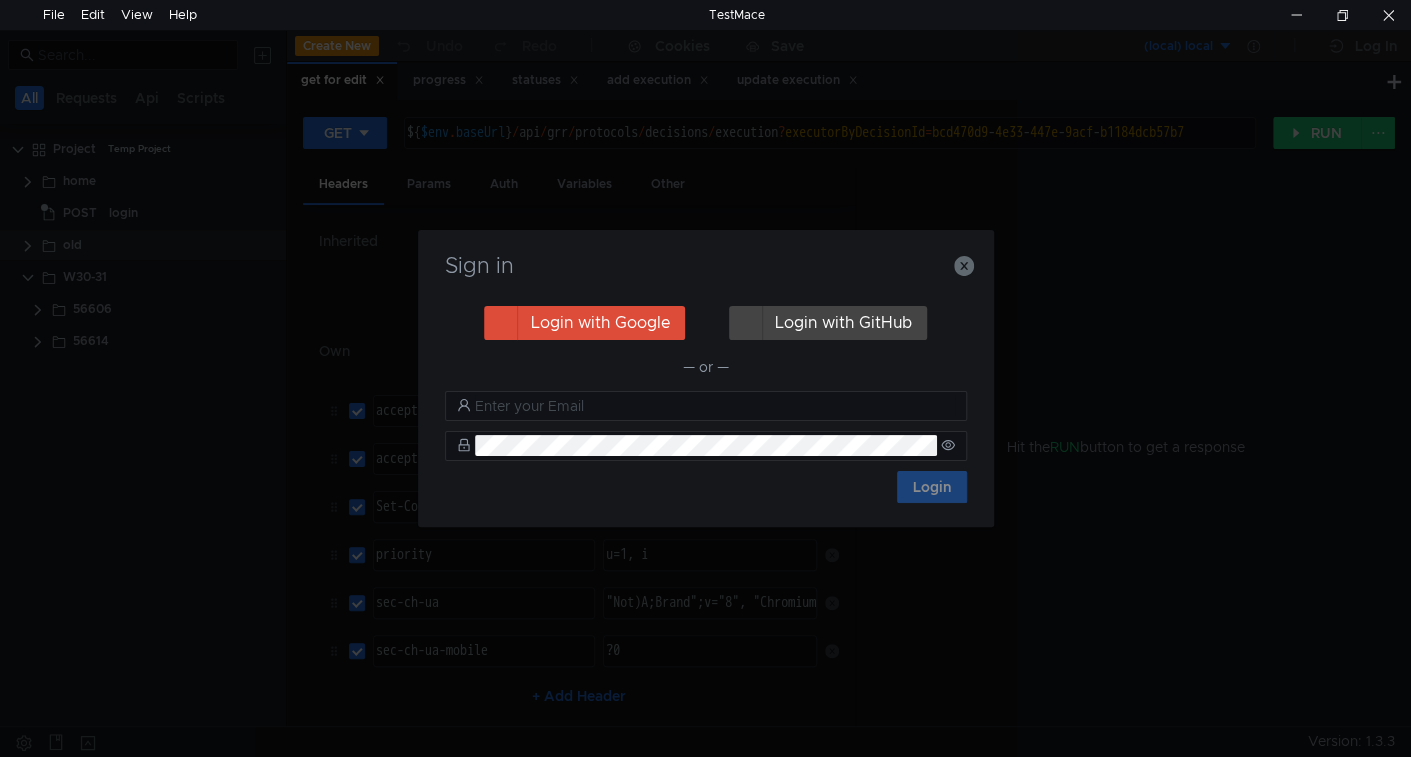 click on "Hit the  RUN  button to get a response" at bounding box center [1126, 447] 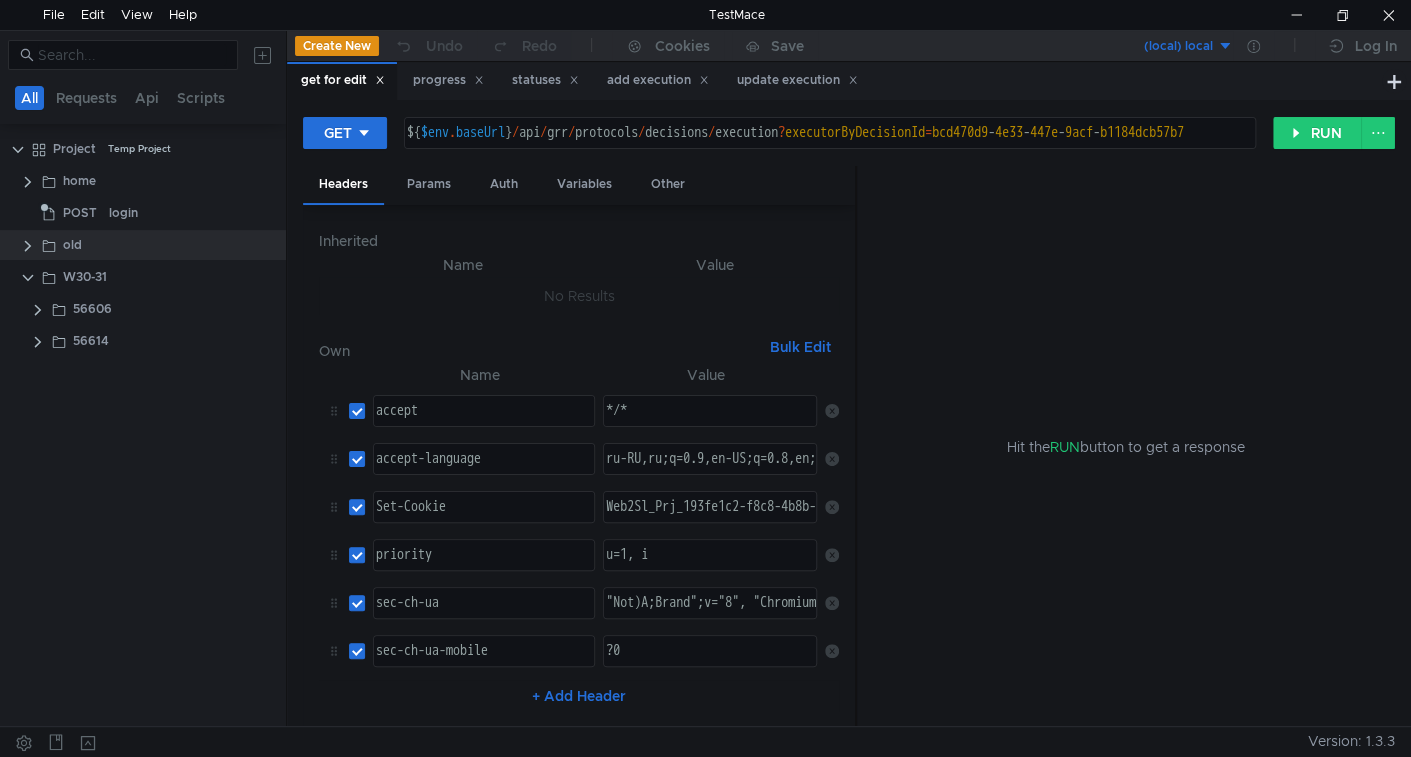 scroll, scrollTop: 0, scrollLeft: 0, axis: both 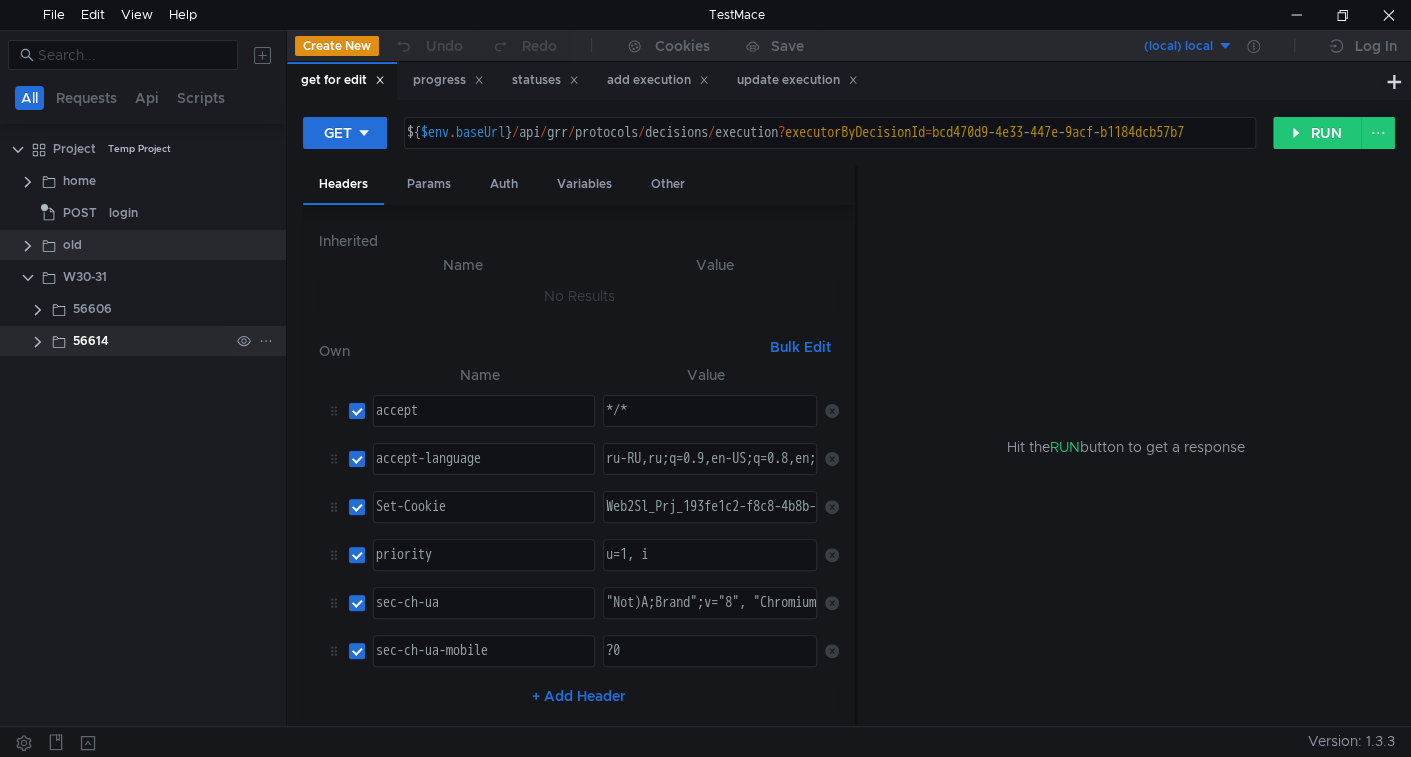 click 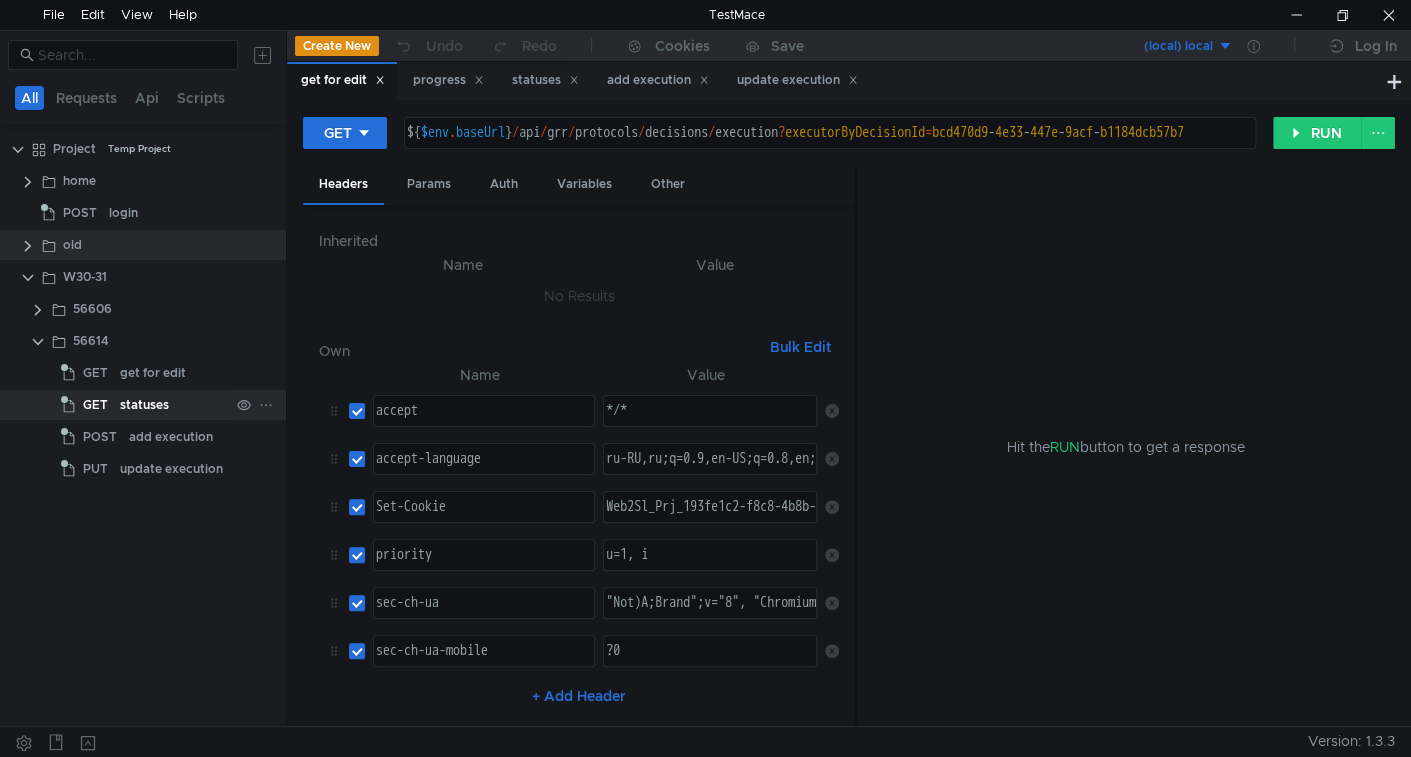 click on "statuses" 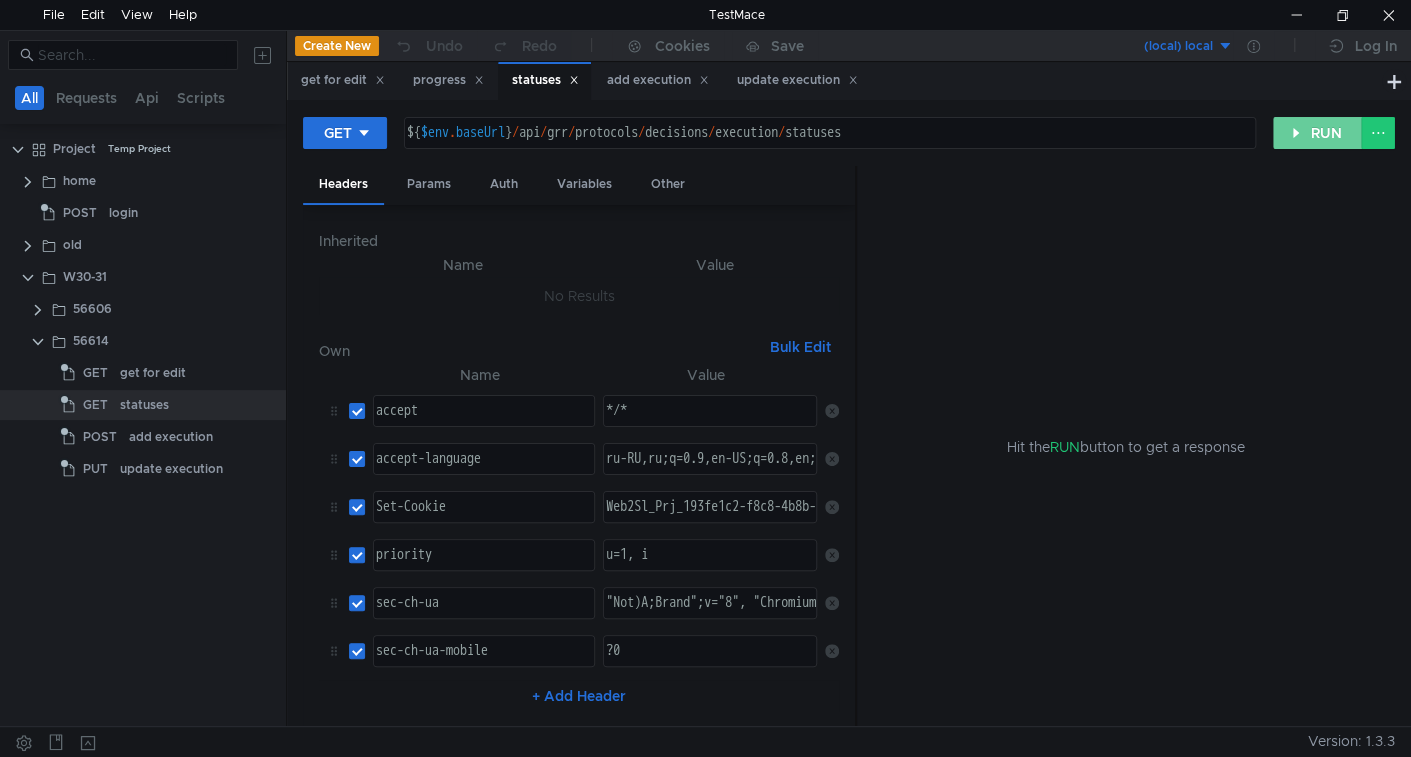 click on "RUN" 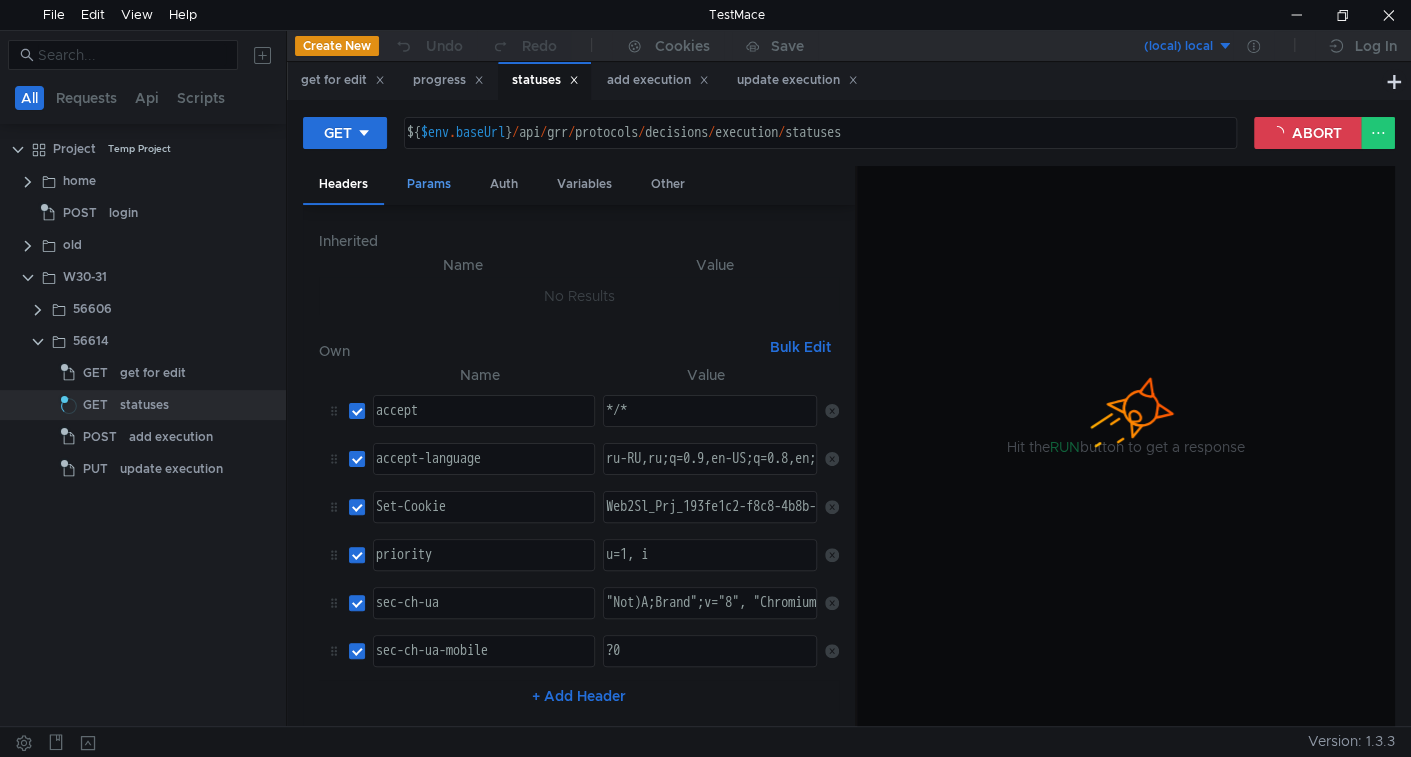 click on "Params" at bounding box center (429, 184) 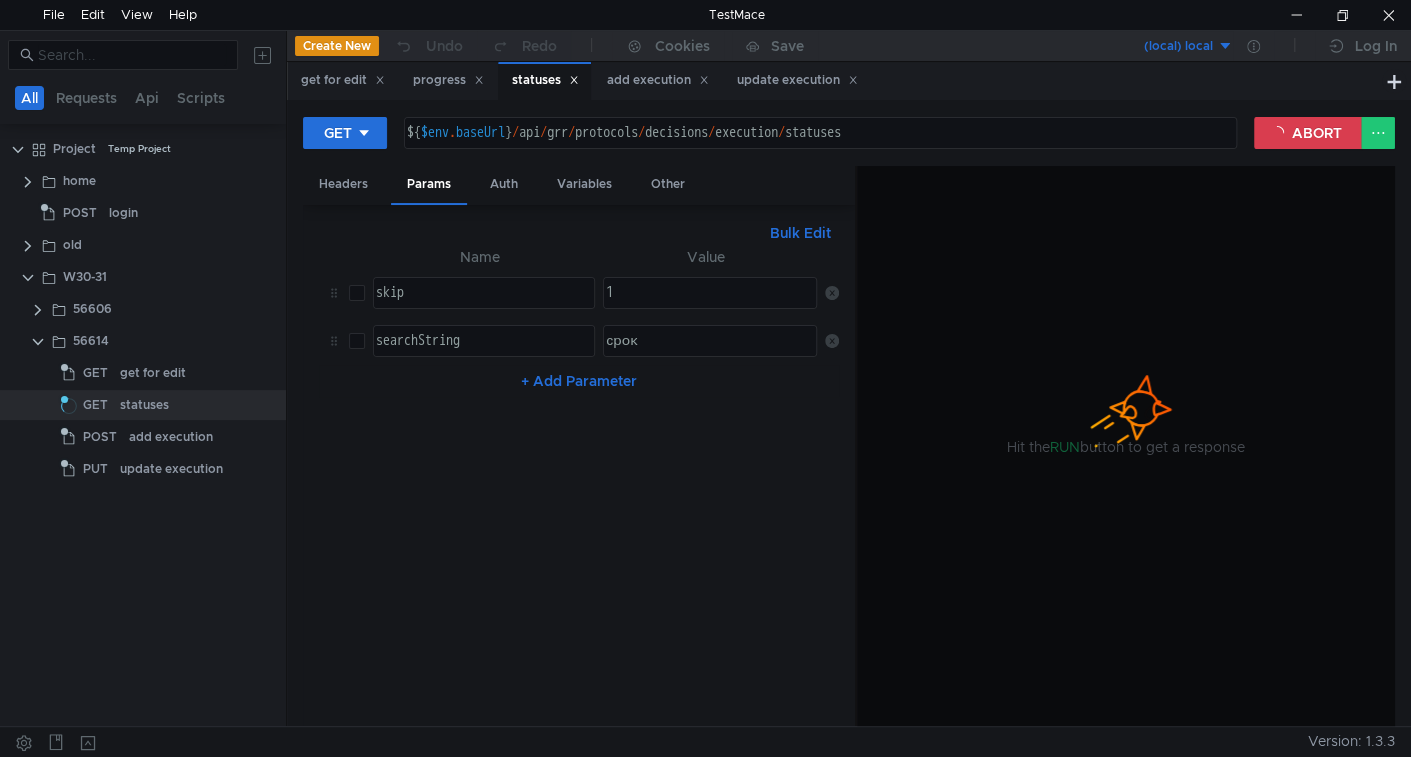 click on "Bulk Edit" at bounding box center (800, 233) 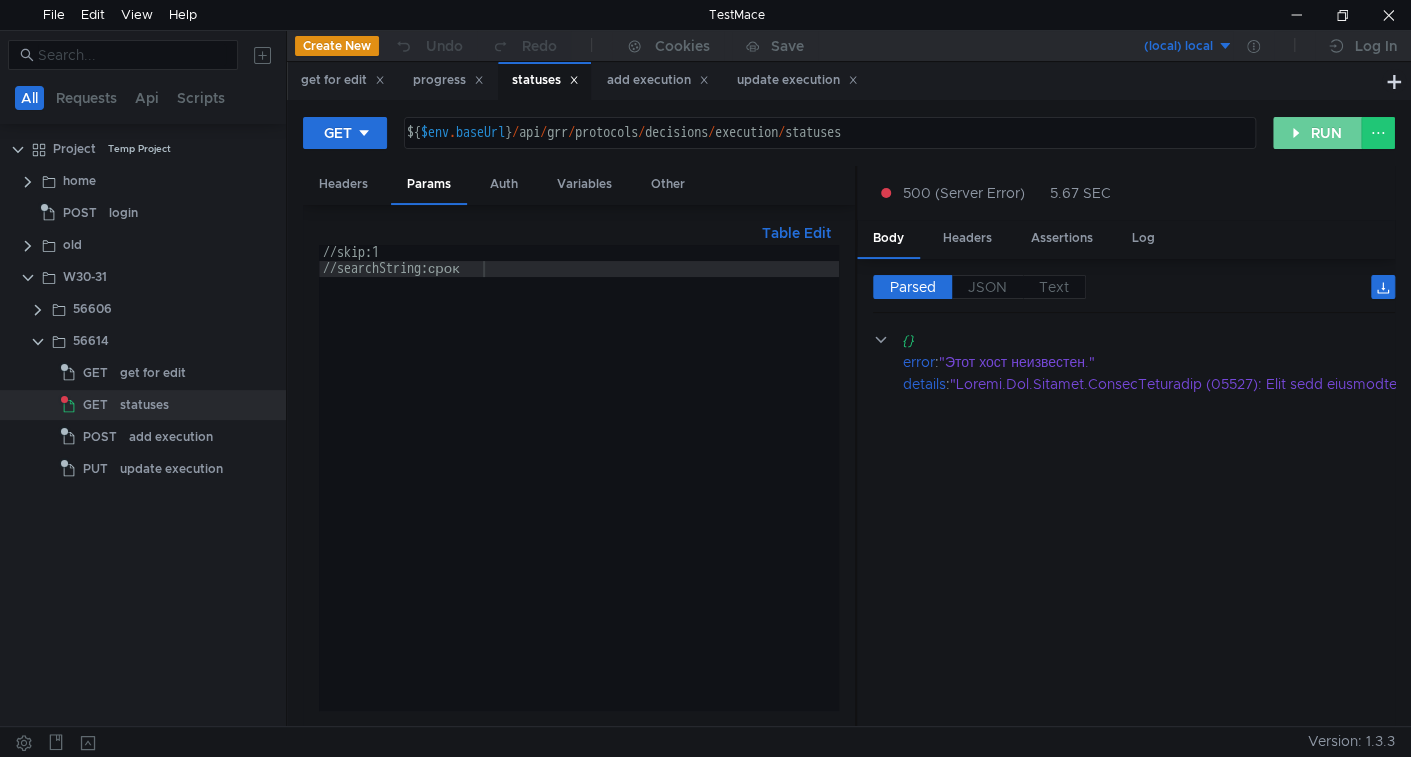 click on "RUN" 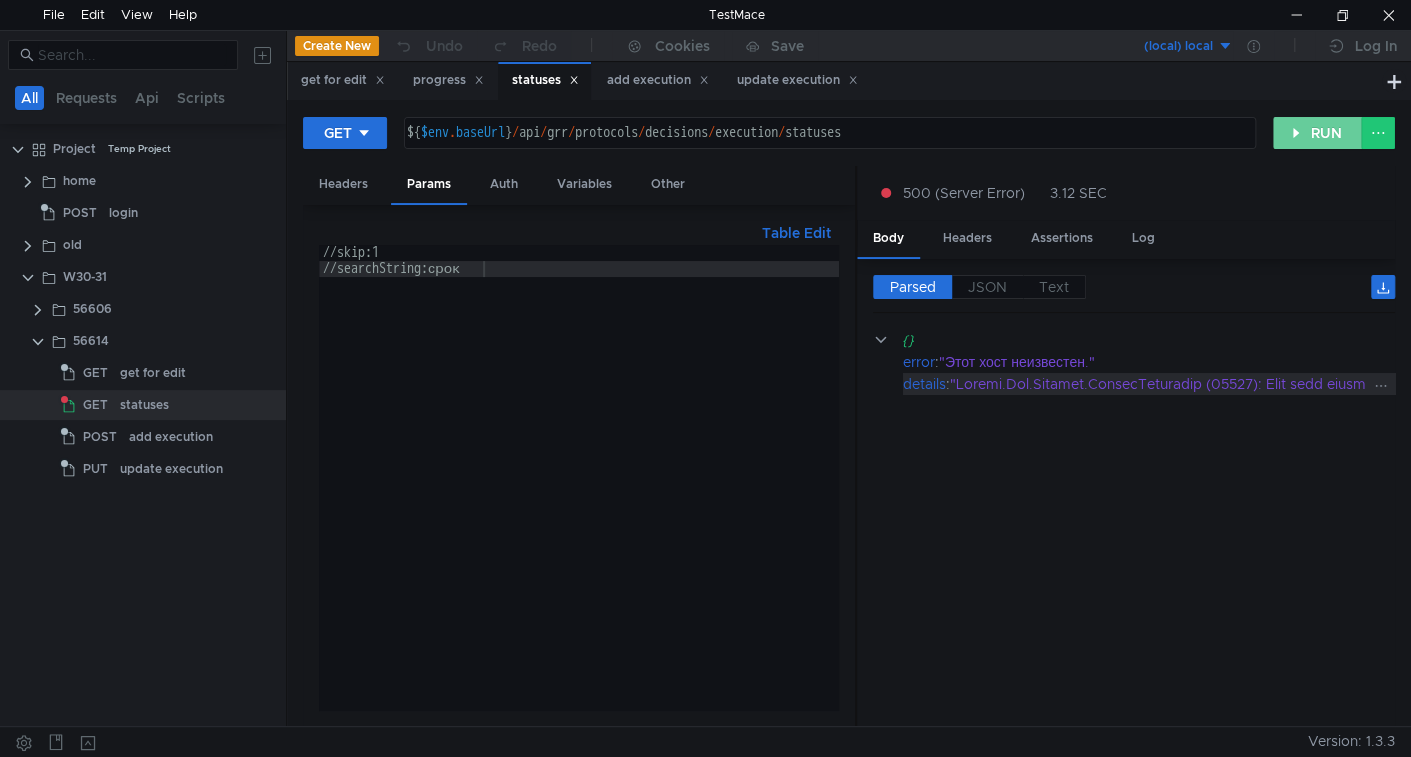 click on "RUN" 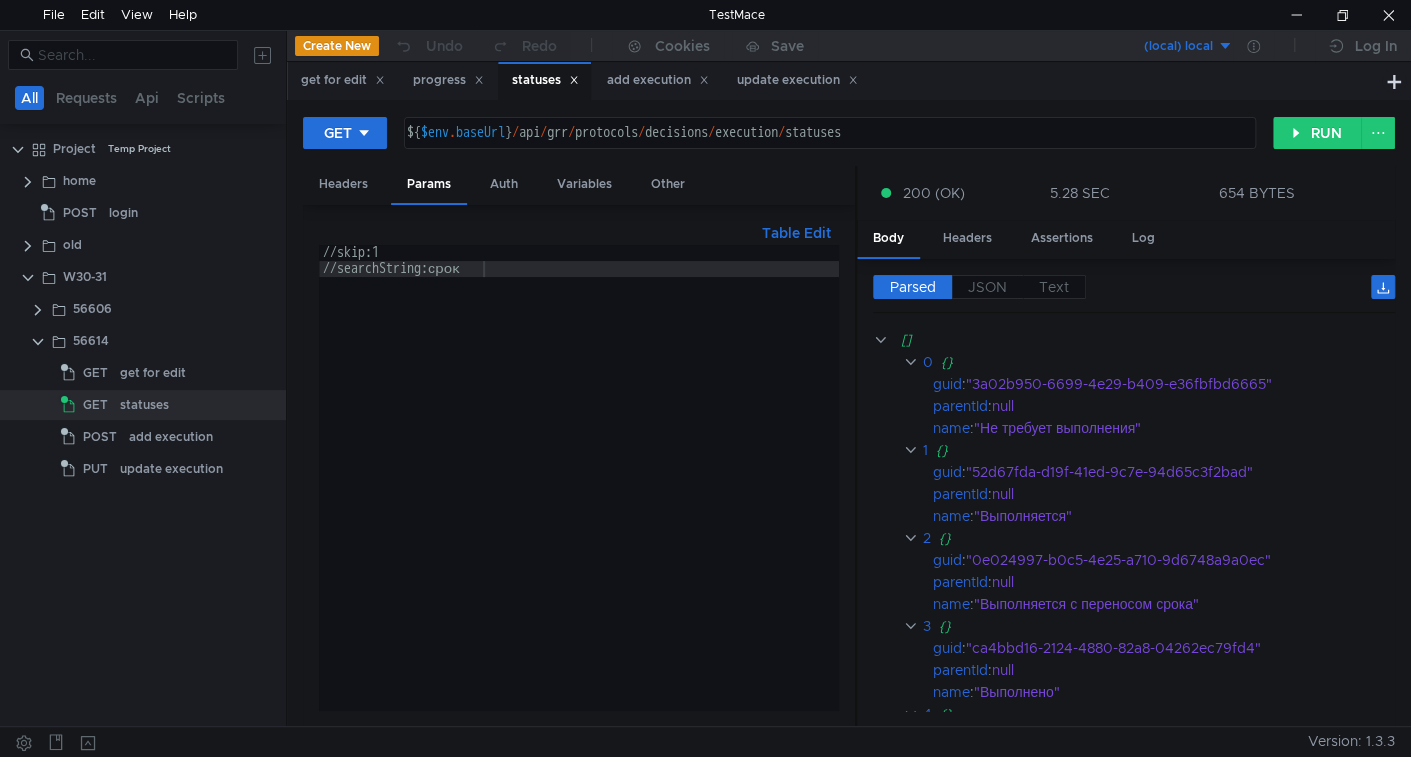 click on "get for edit" 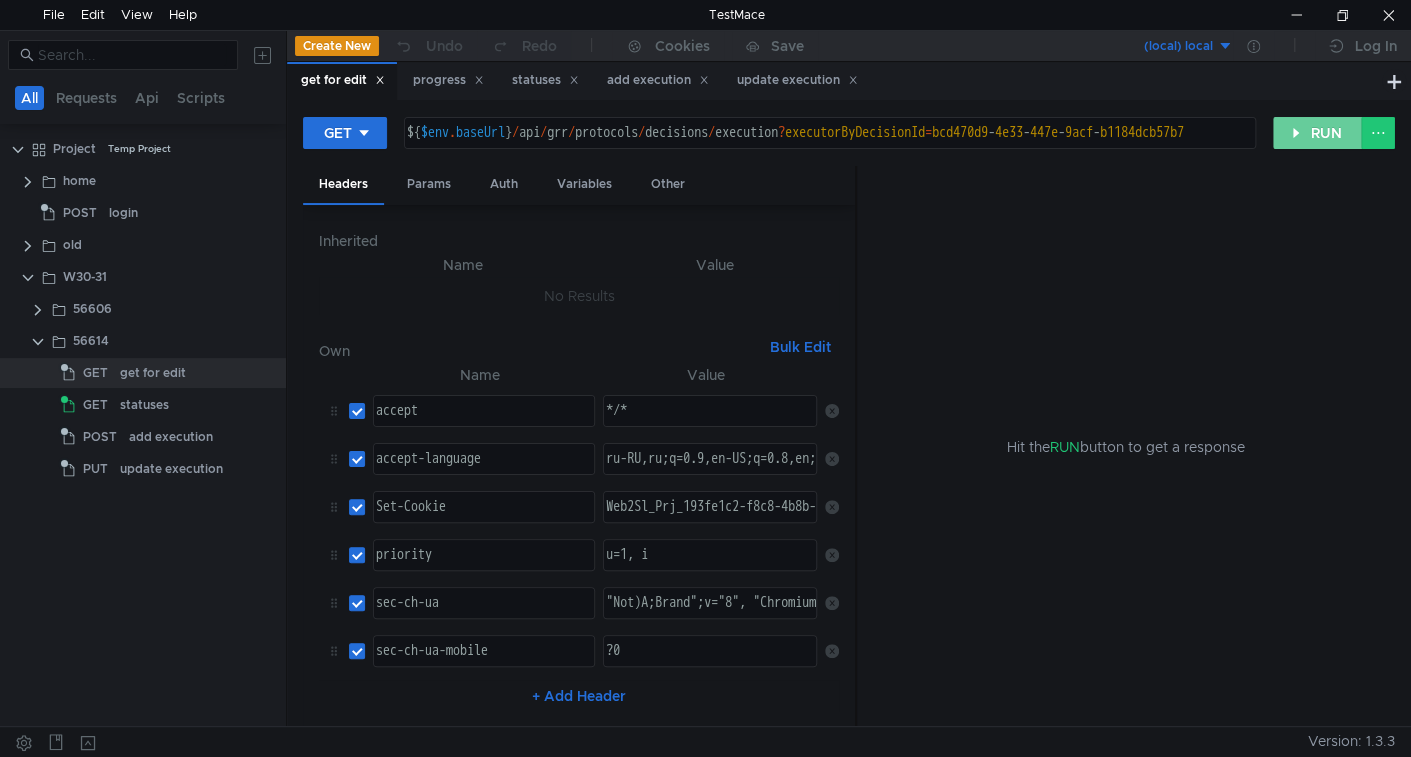 click on "RUN" 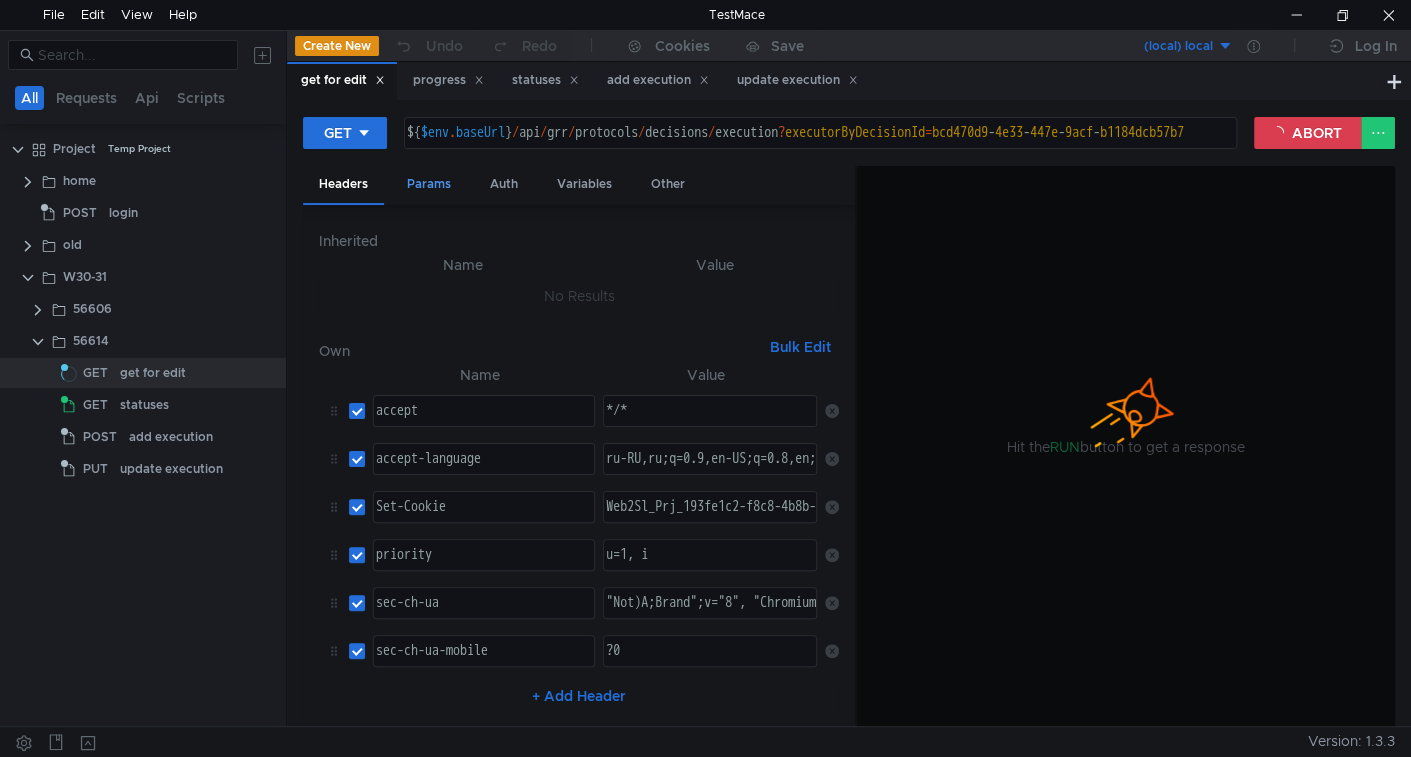 click on "Params" at bounding box center (429, 184) 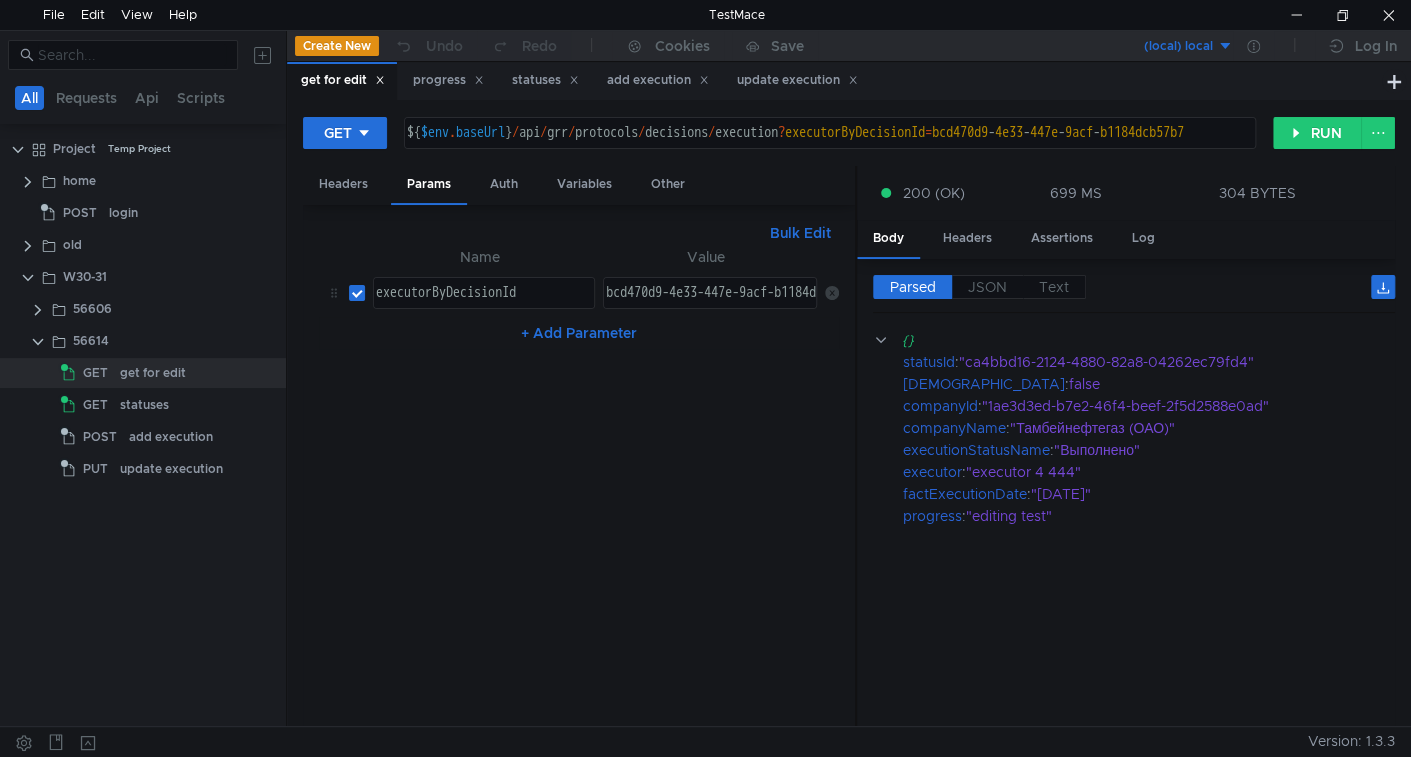 drag, startPoint x: 312, startPoint y: 750, endPoint x: 295, endPoint y: 756, distance: 18.027756 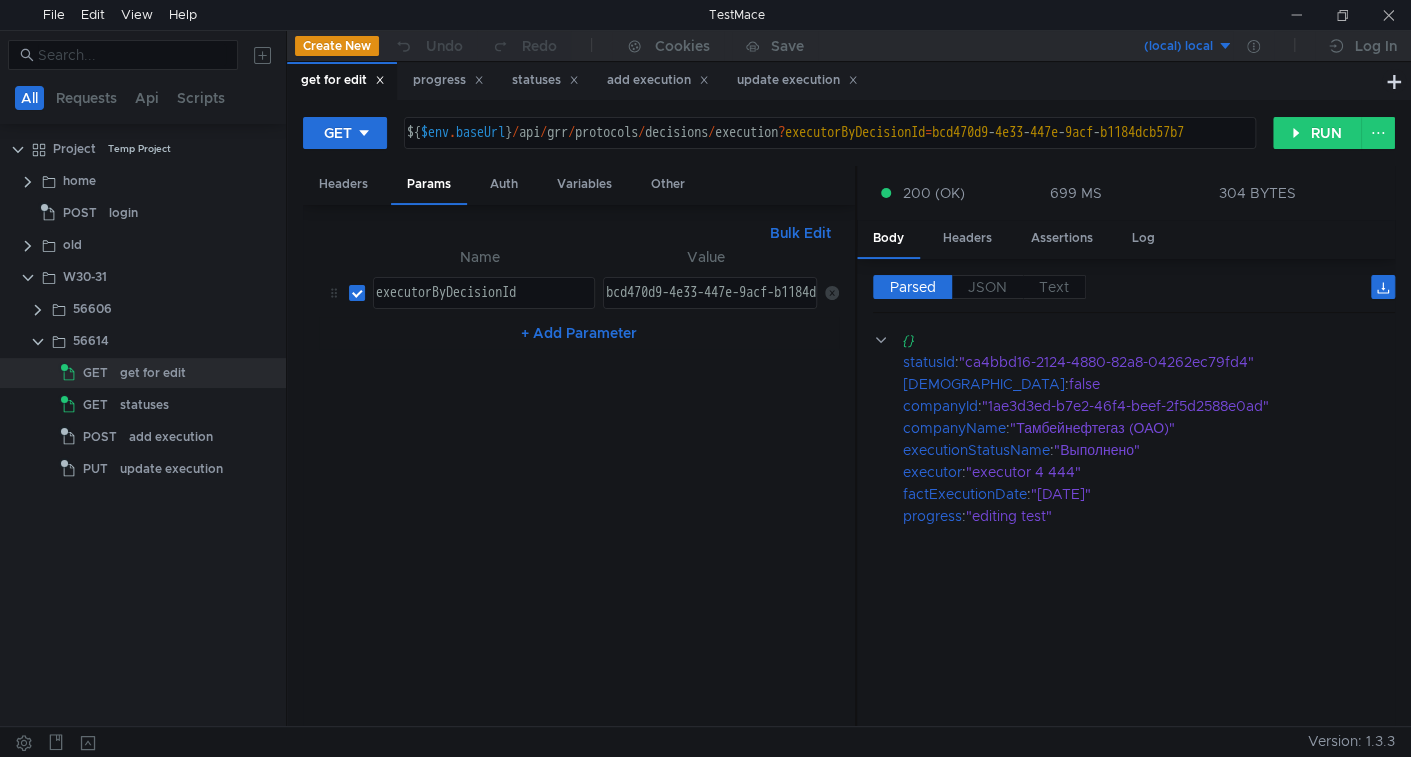 scroll, scrollTop: 0, scrollLeft: 0, axis: both 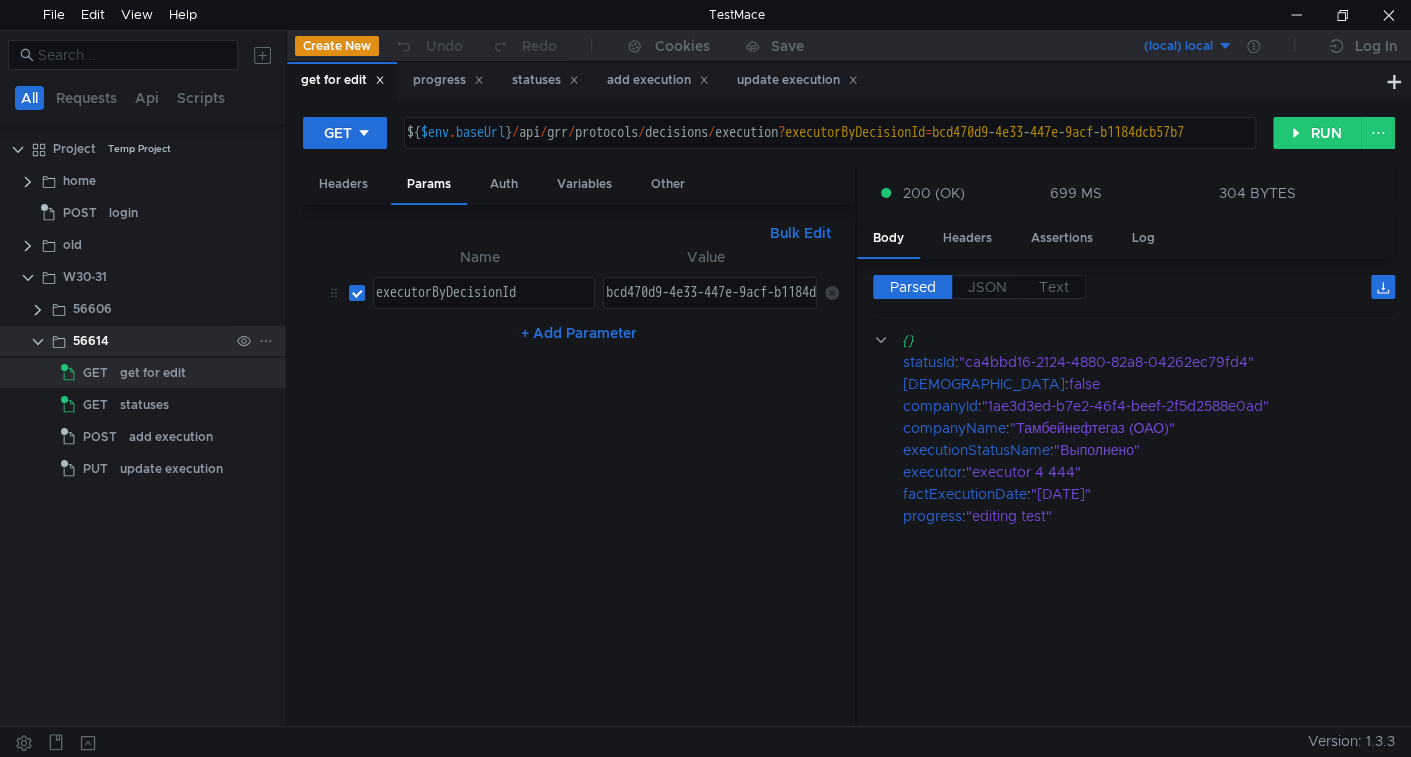 click 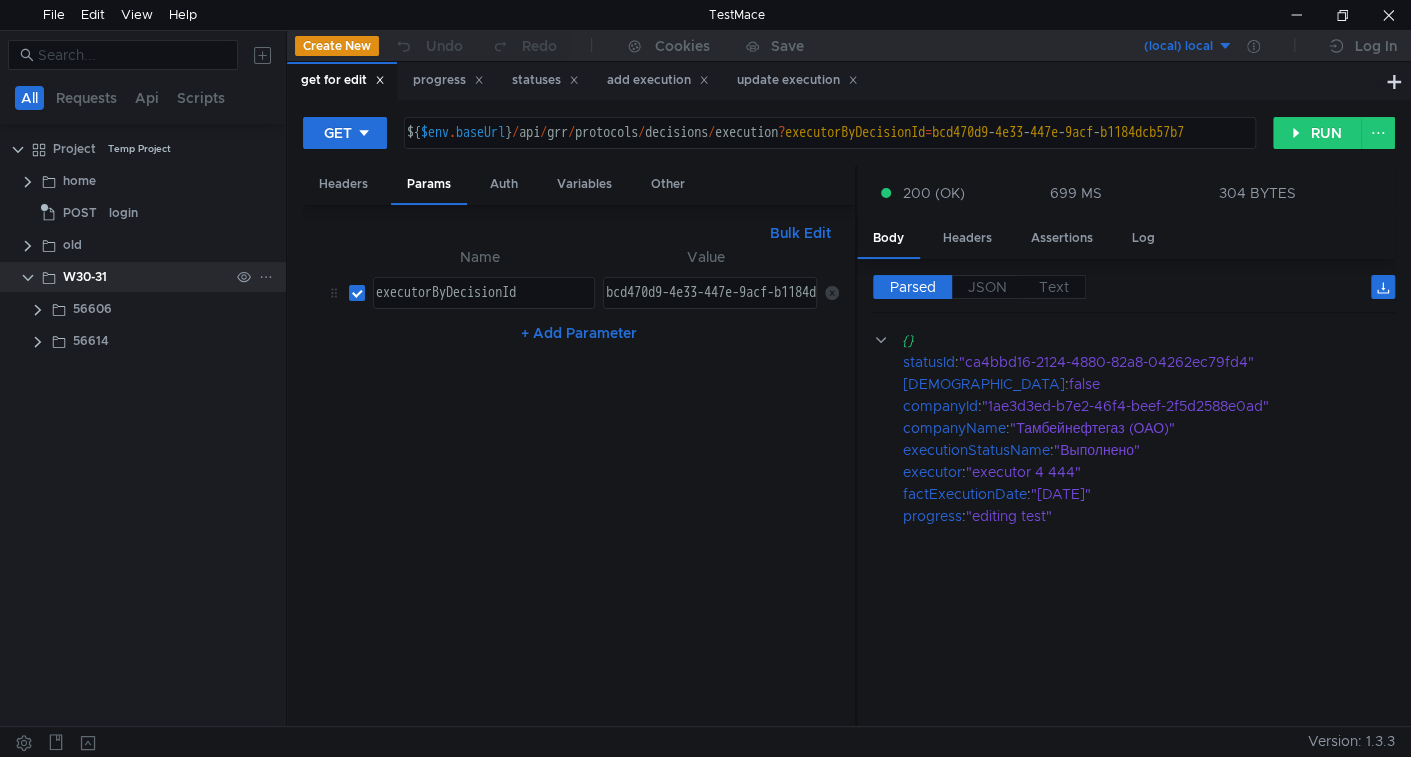 click 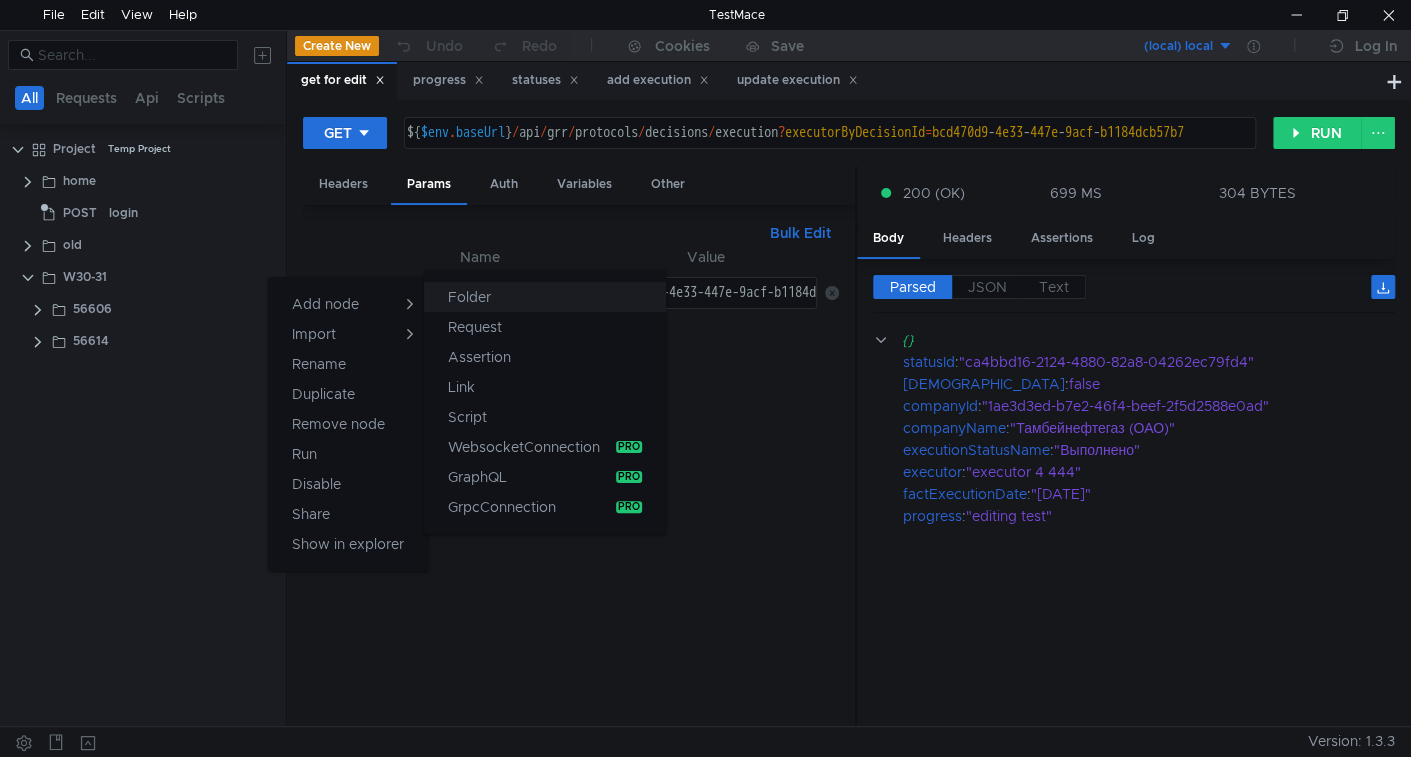 click on "Folder" at bounding box center (545, 297) 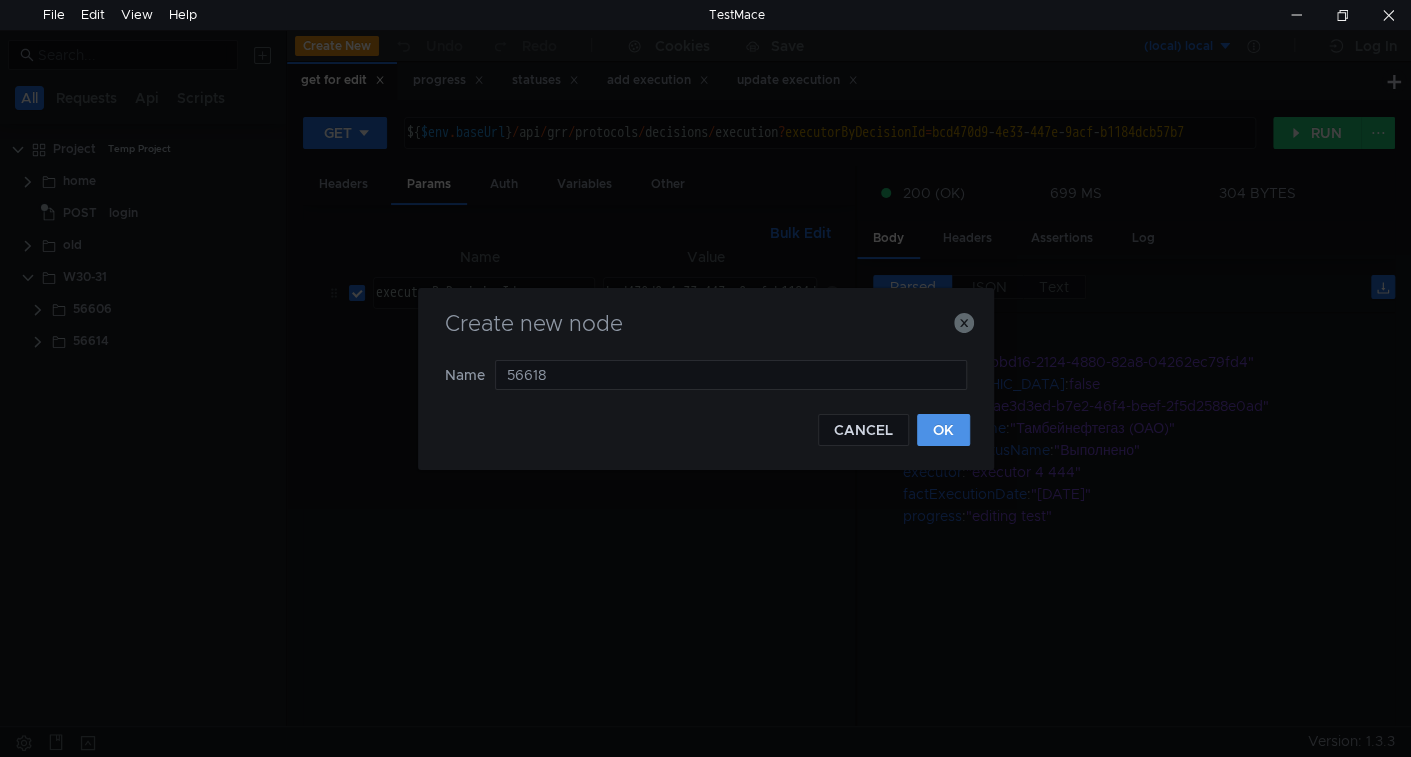 type on "56618" 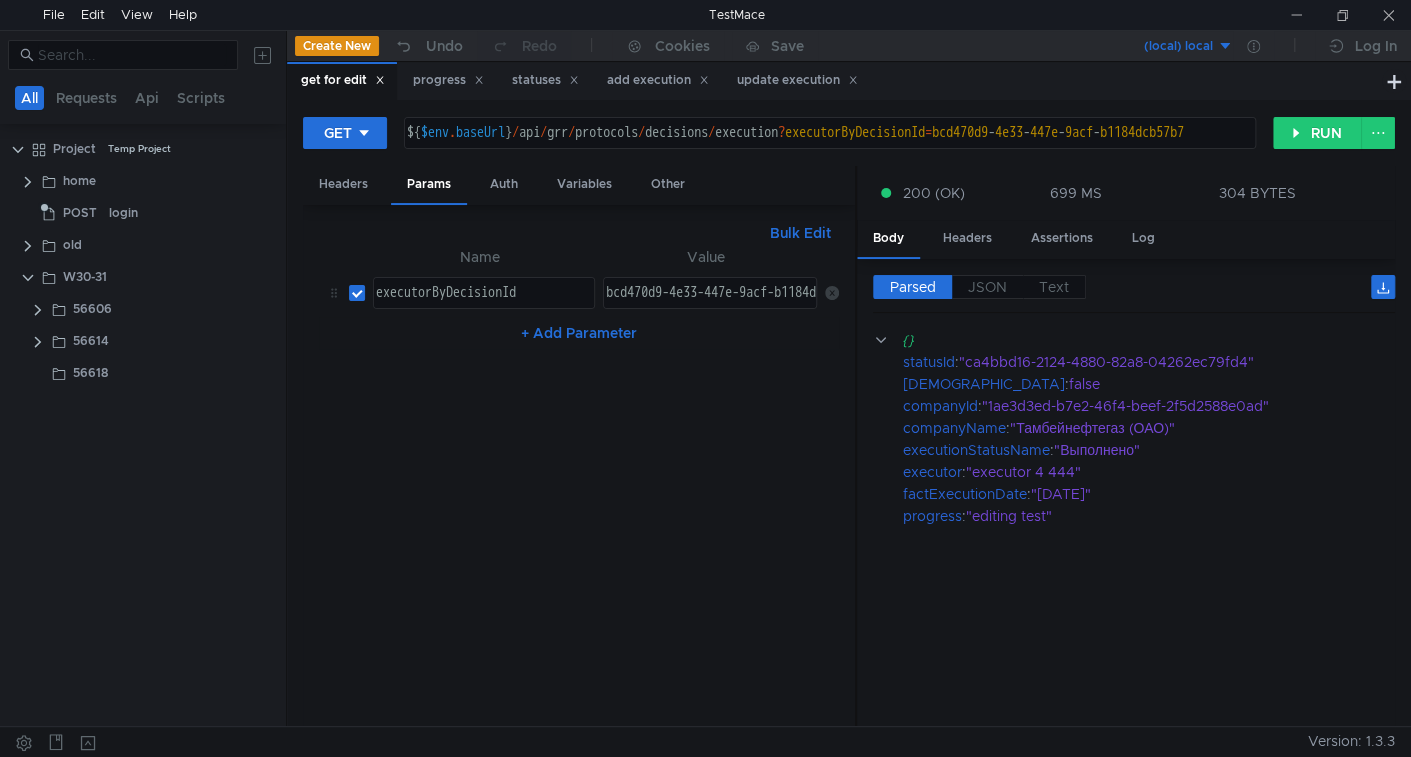 scroll, scrollTop: 0, scrollLeft: 0, axis: both 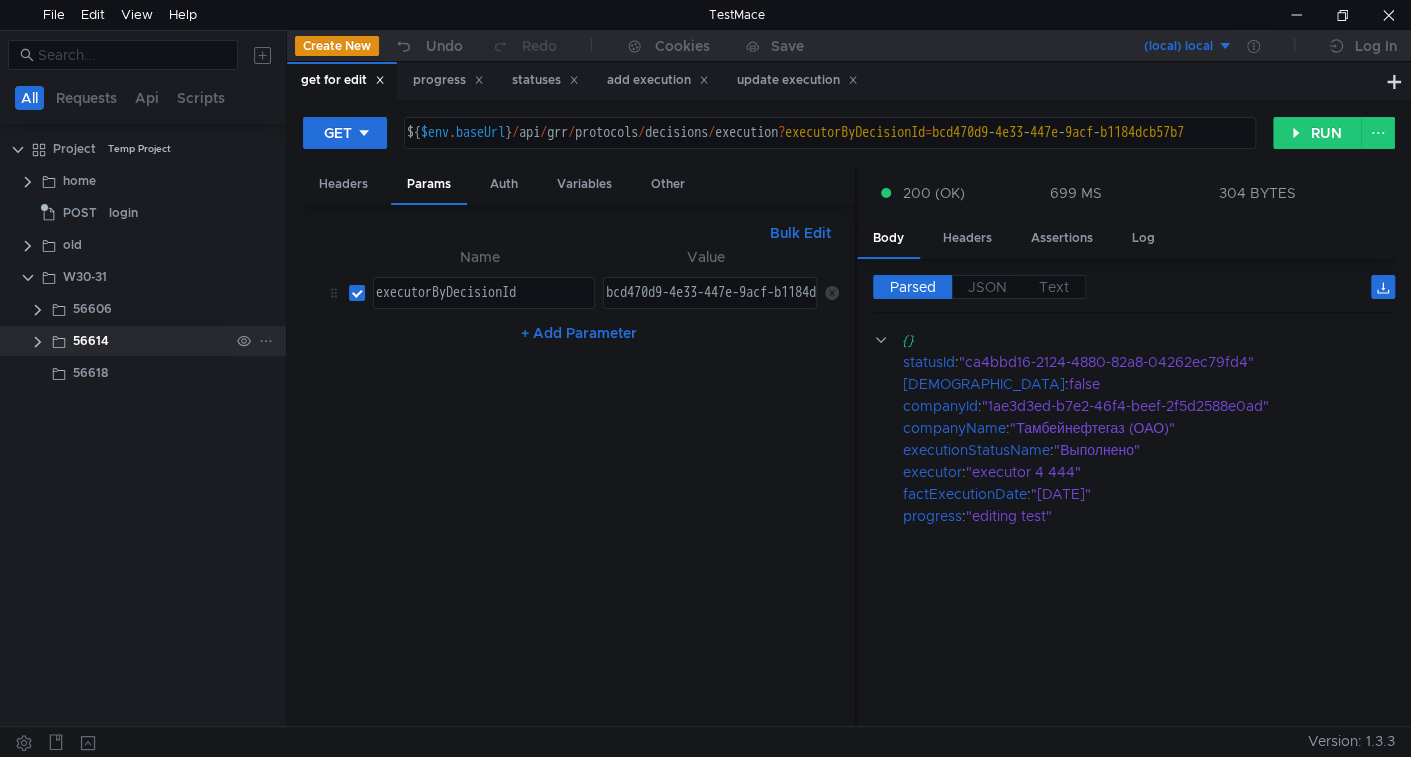 click 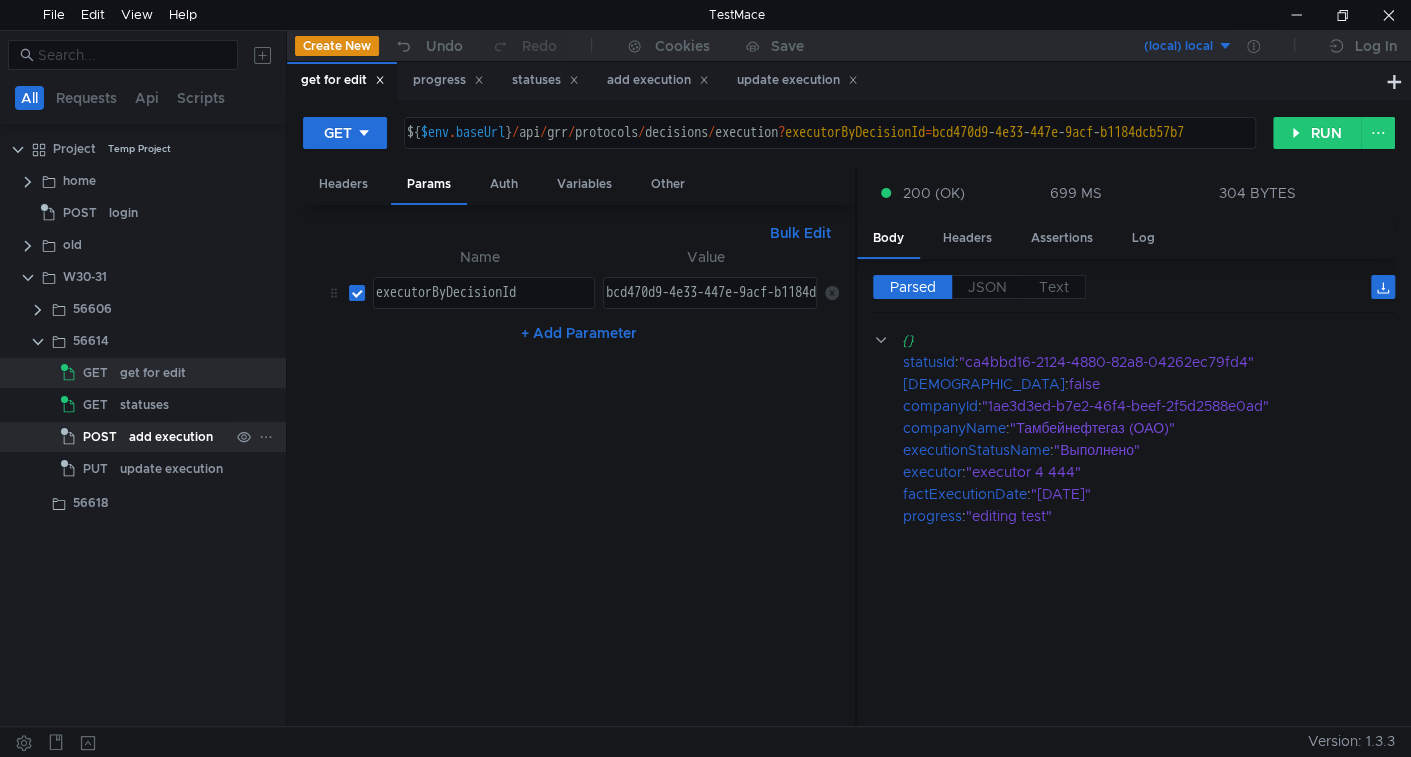 click on "add execution" 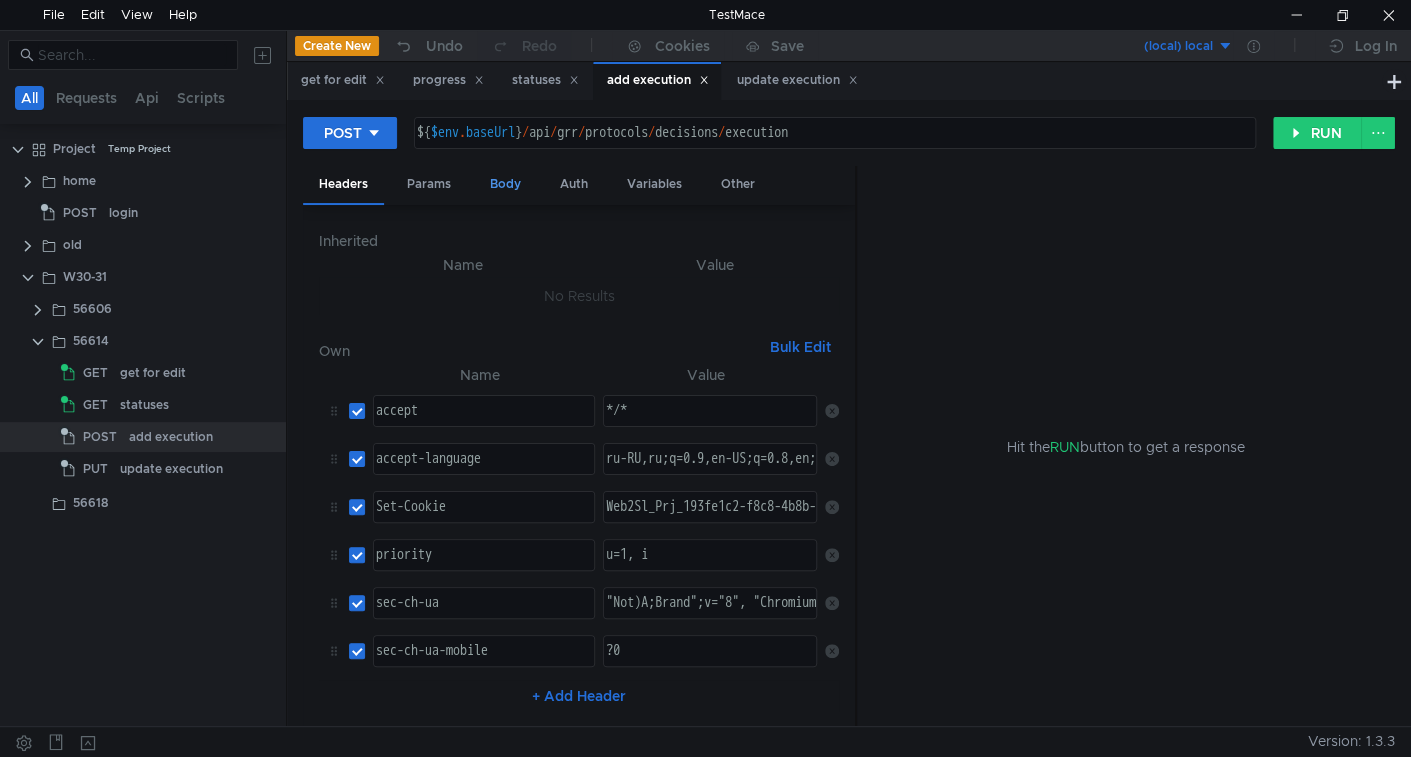 click on "Body" at bounding box center (505, 184) 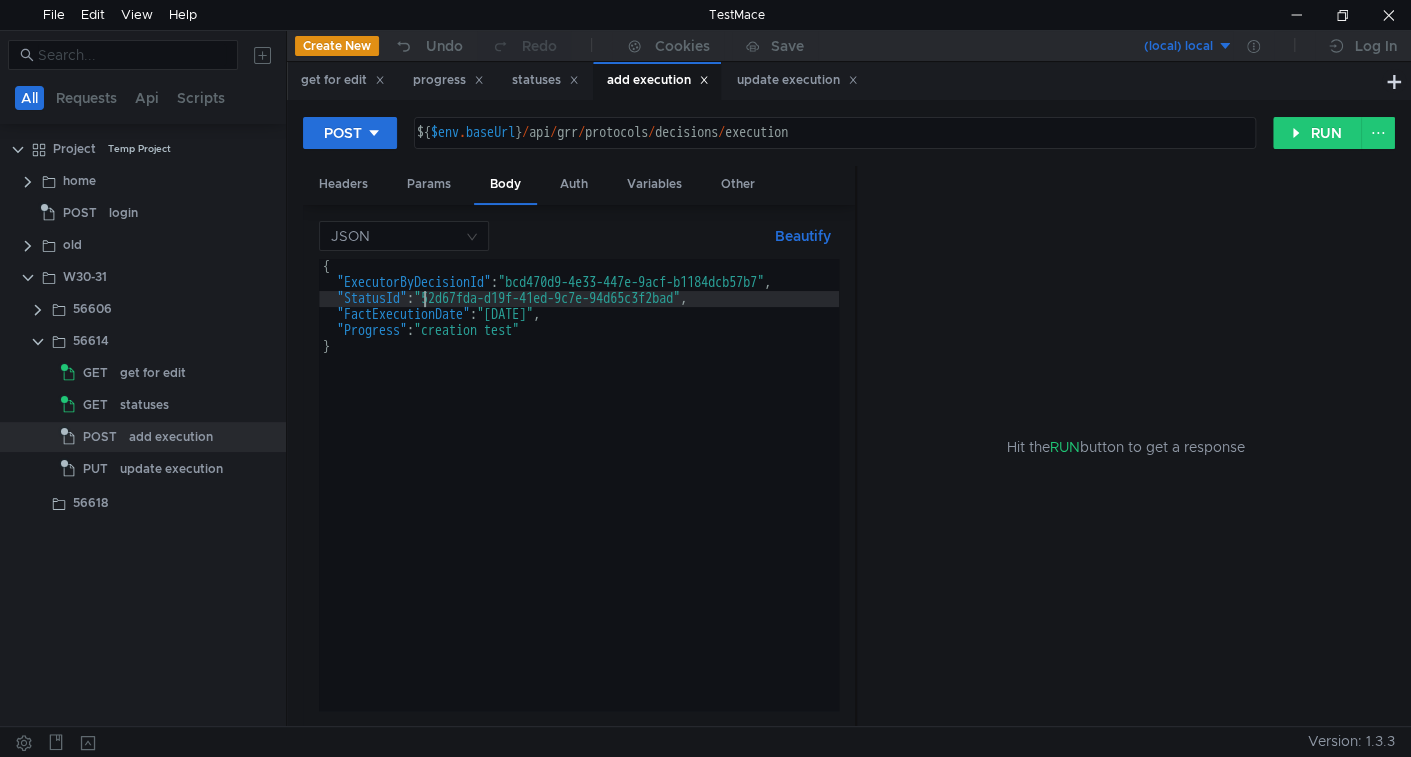 click on "{    "ExecutorByDecisionId" :  "bcd470d9-4e33-447e-9acf-b1184dcb57b7" ,    "StatusId" :  "52d67fda-d19f-41ed-9c7e-94d65c3f2bad" ,    "FactExecutionDate" :  "2022-02-02" ,    "Progress" :  "creation test" }" at bounding box center (596, 500) 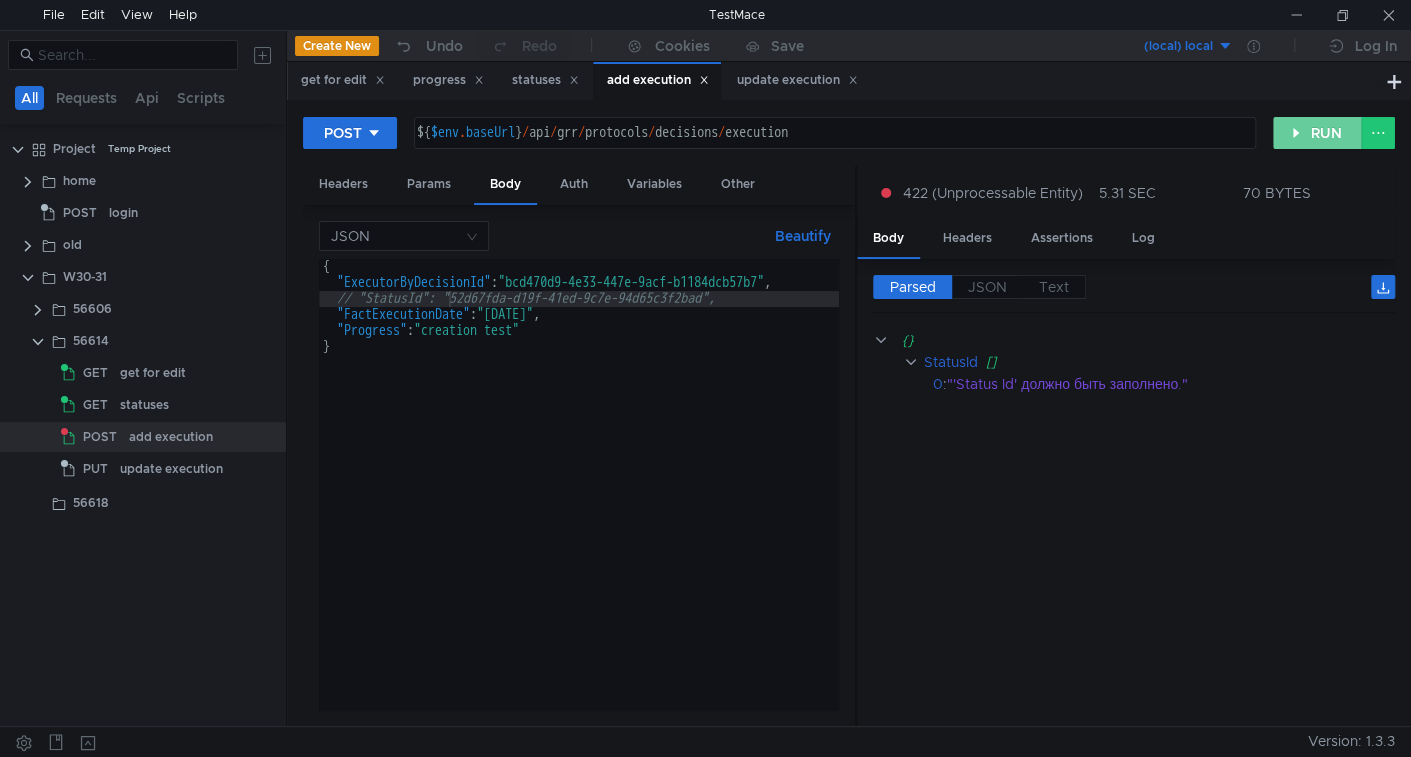 drag, startPoint x: 1320, startPoint y: 126, endPoint x: 1199, endPoint y: 30, distance: 154.4571 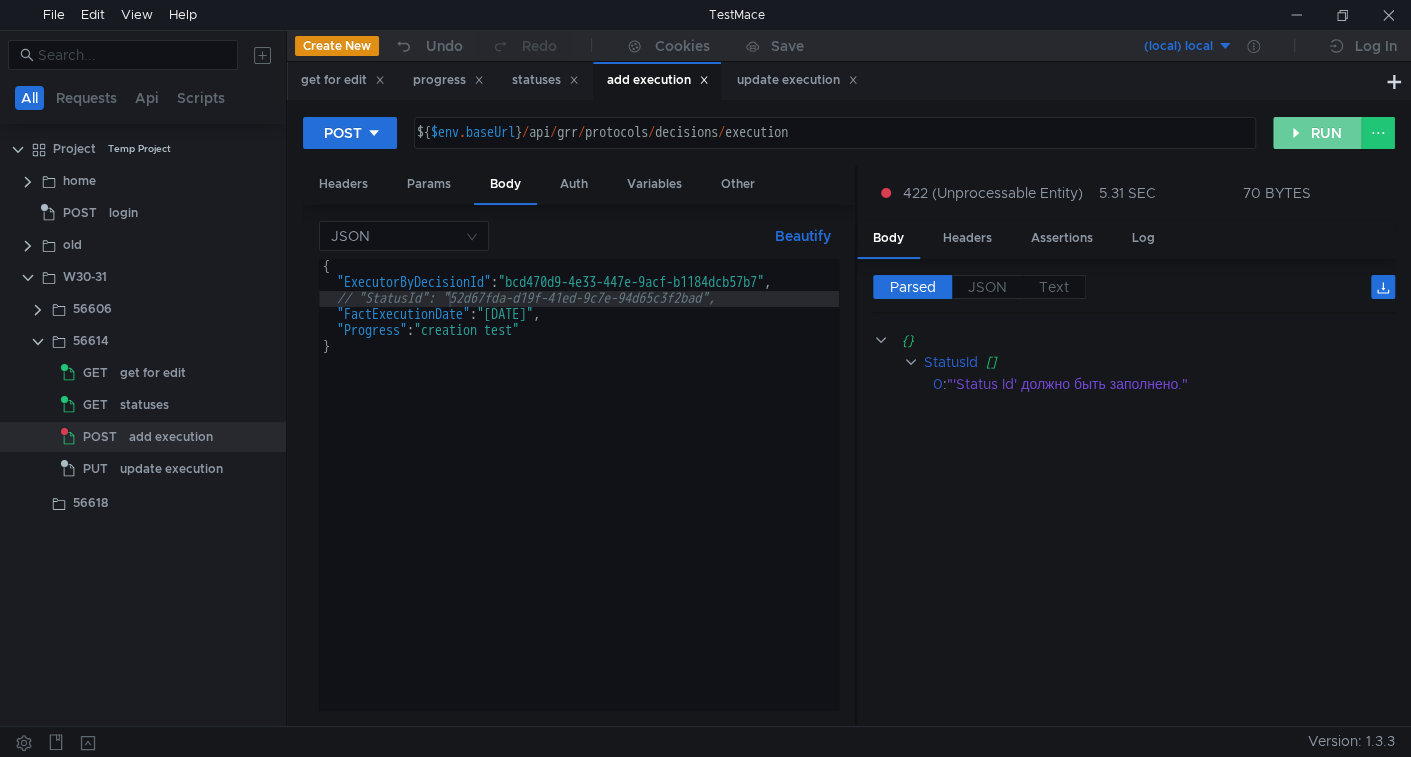 click on "RUN" 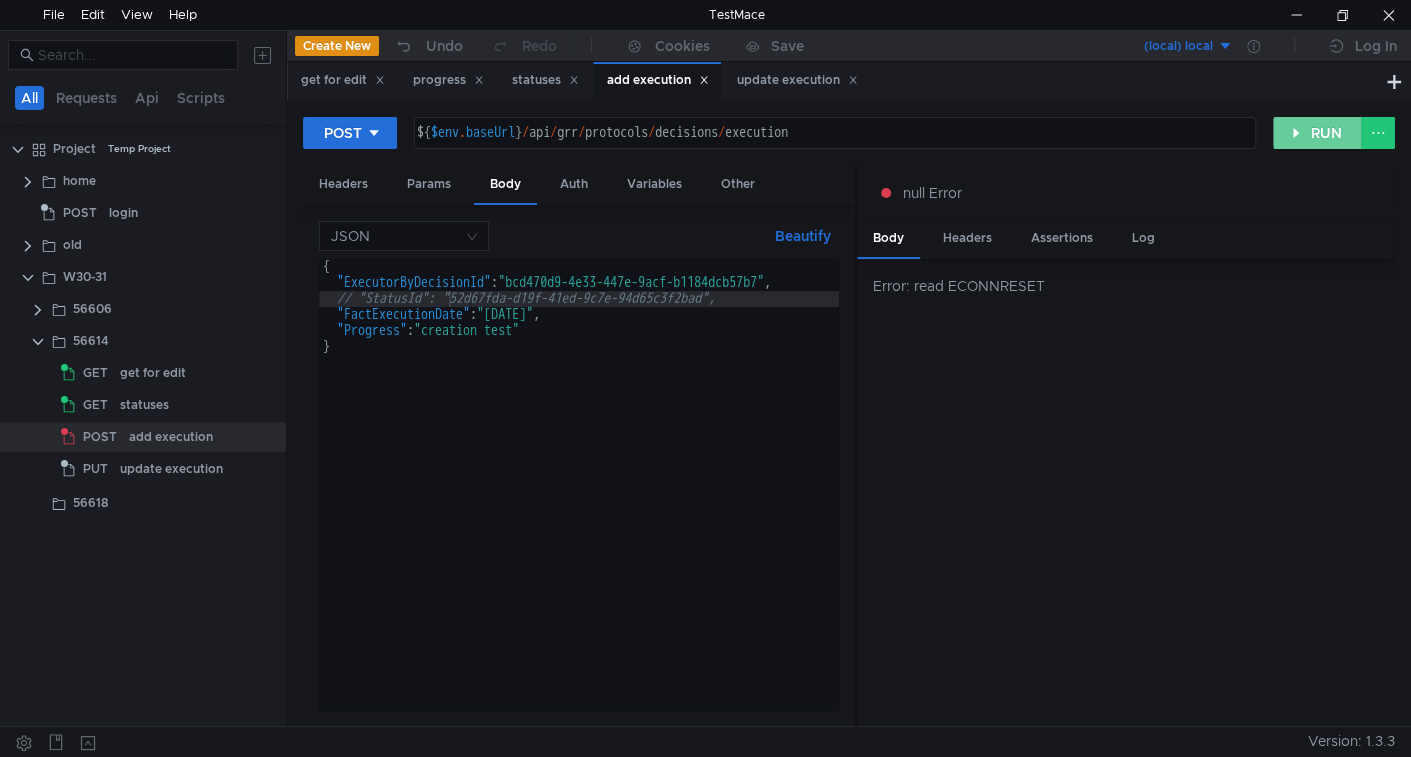 click on "RUN" 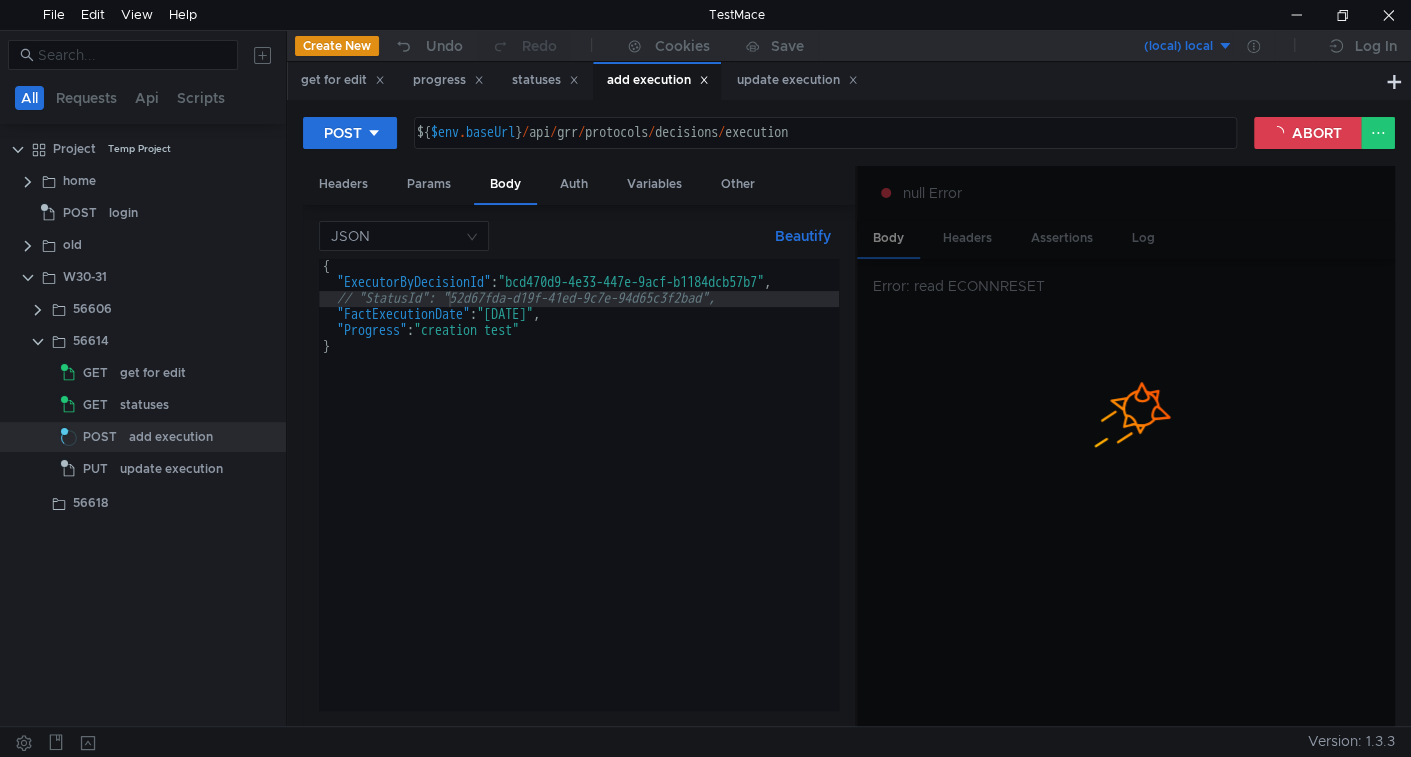 scroll, scrollTop: 0, scrollLeft: 0, axis: both 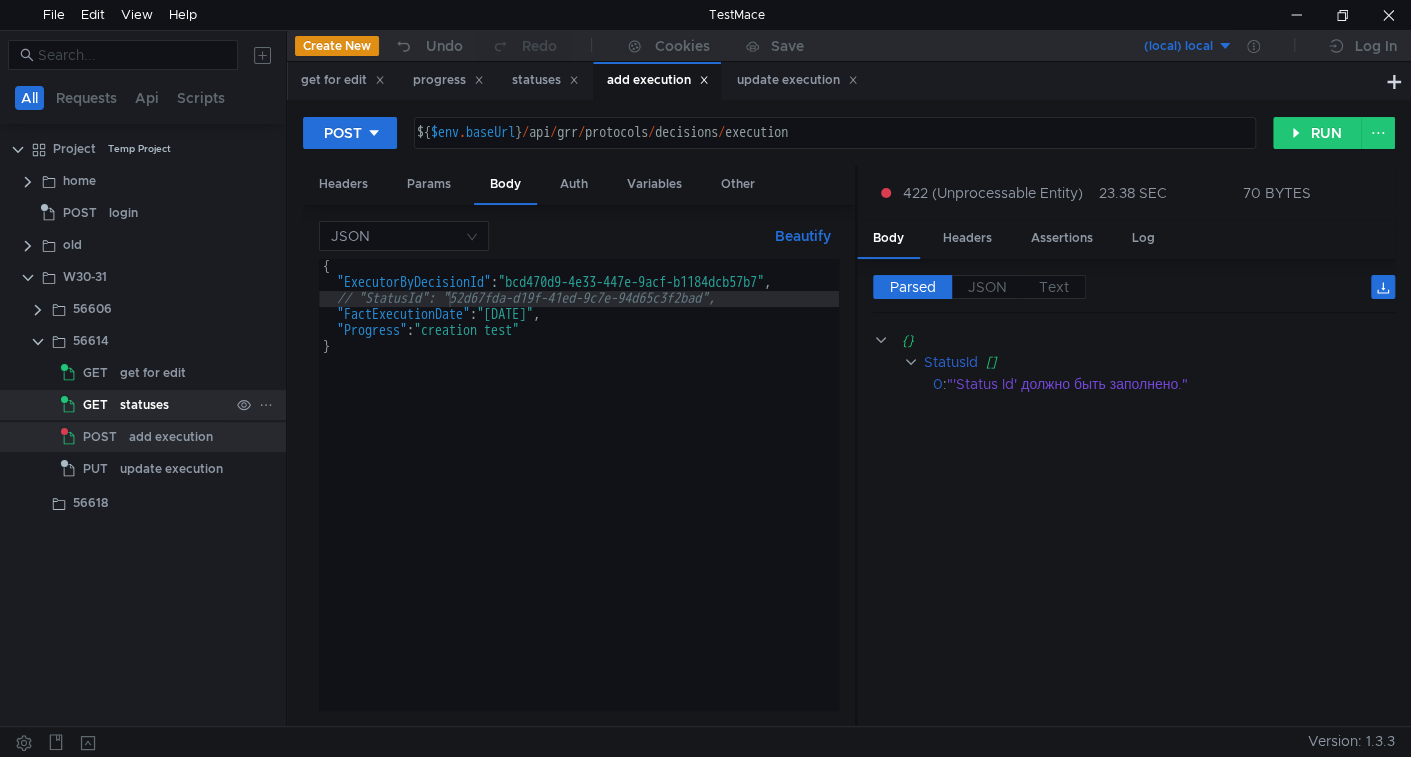 click on "statuses" 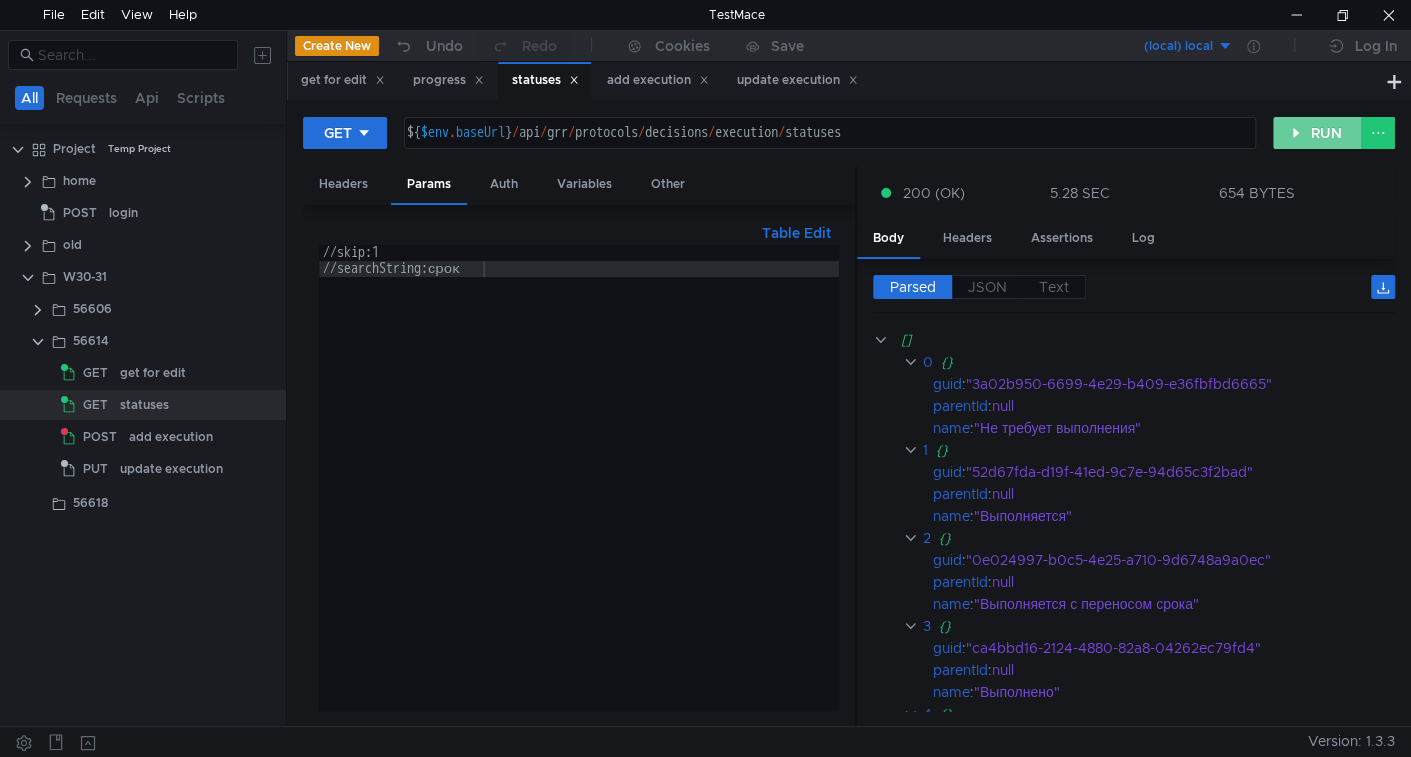 click on "RUN" 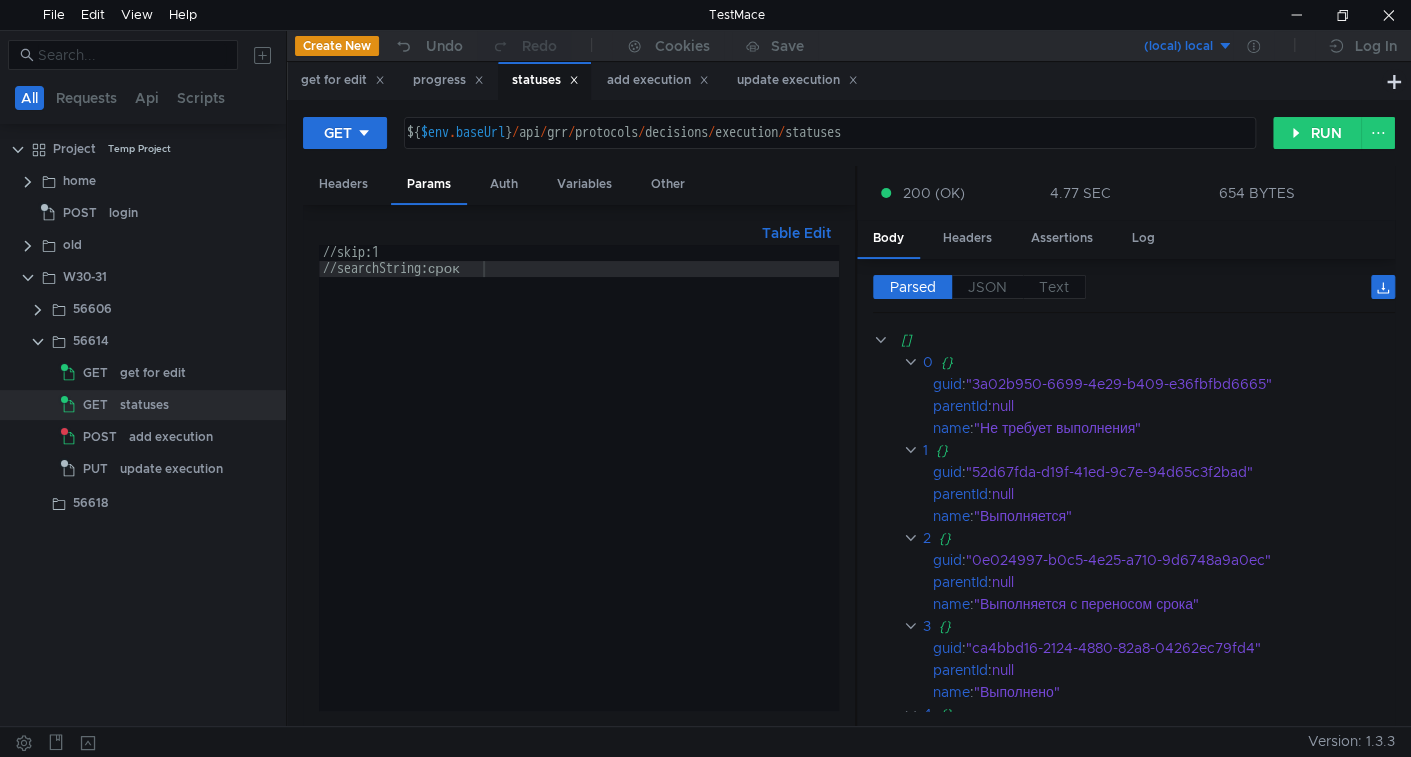 scroll, scrollTop: 217, scrollLeft: 0, axis: vertical 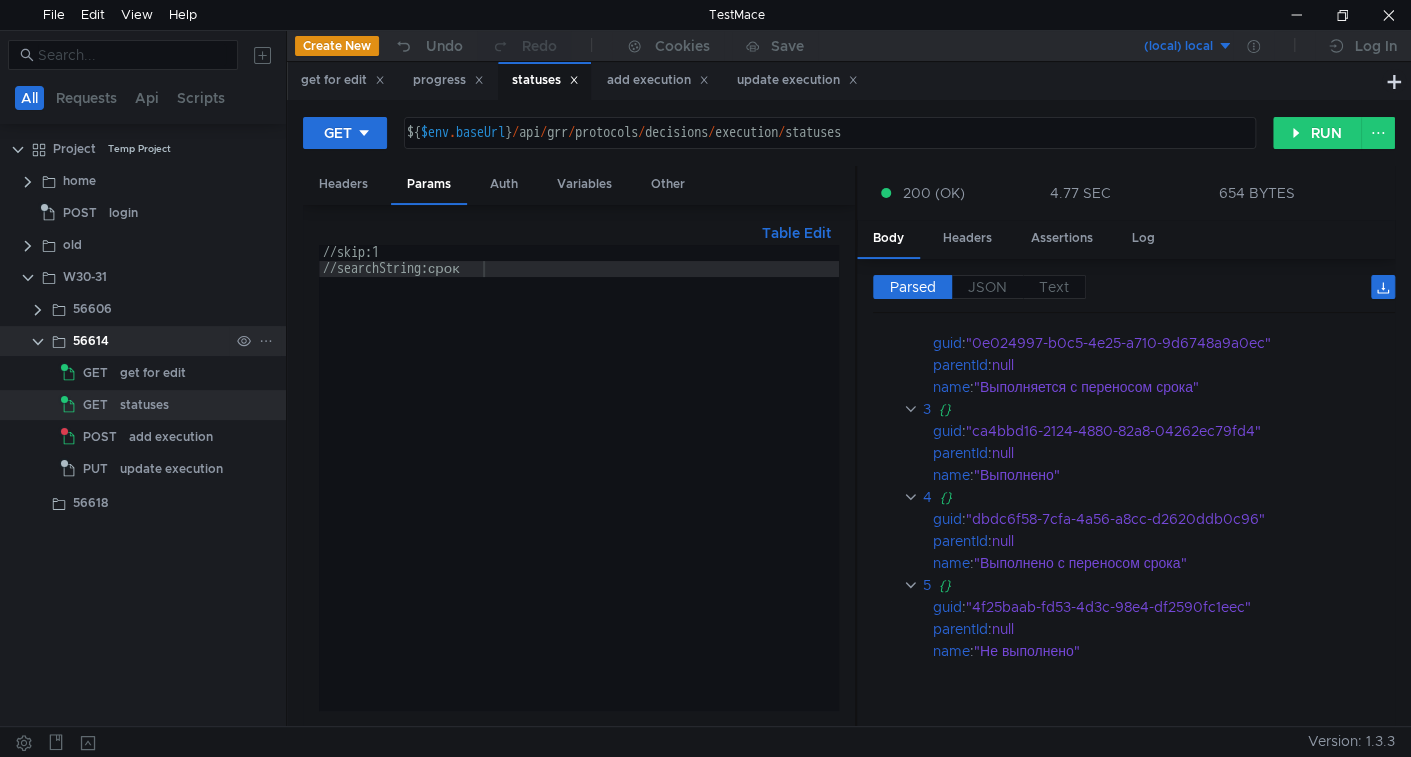click 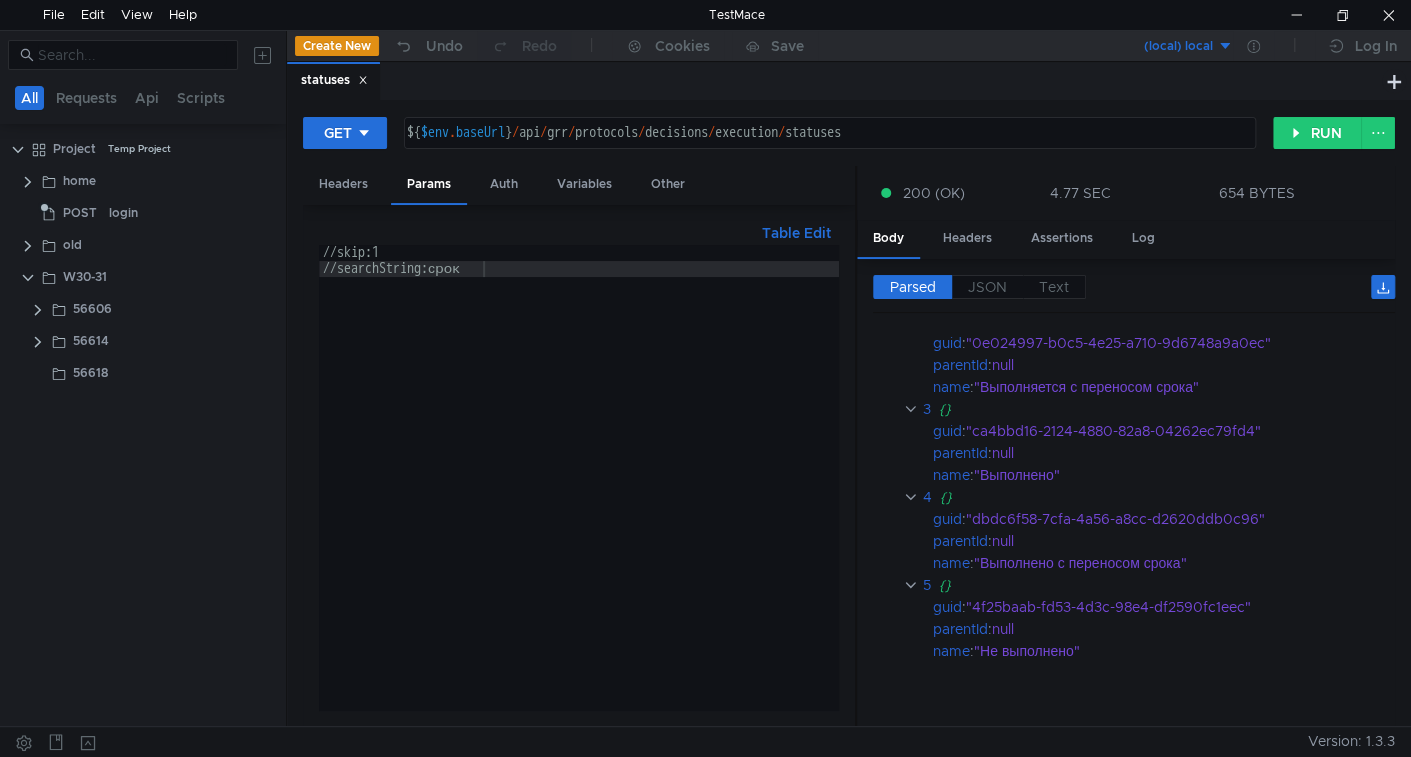 click 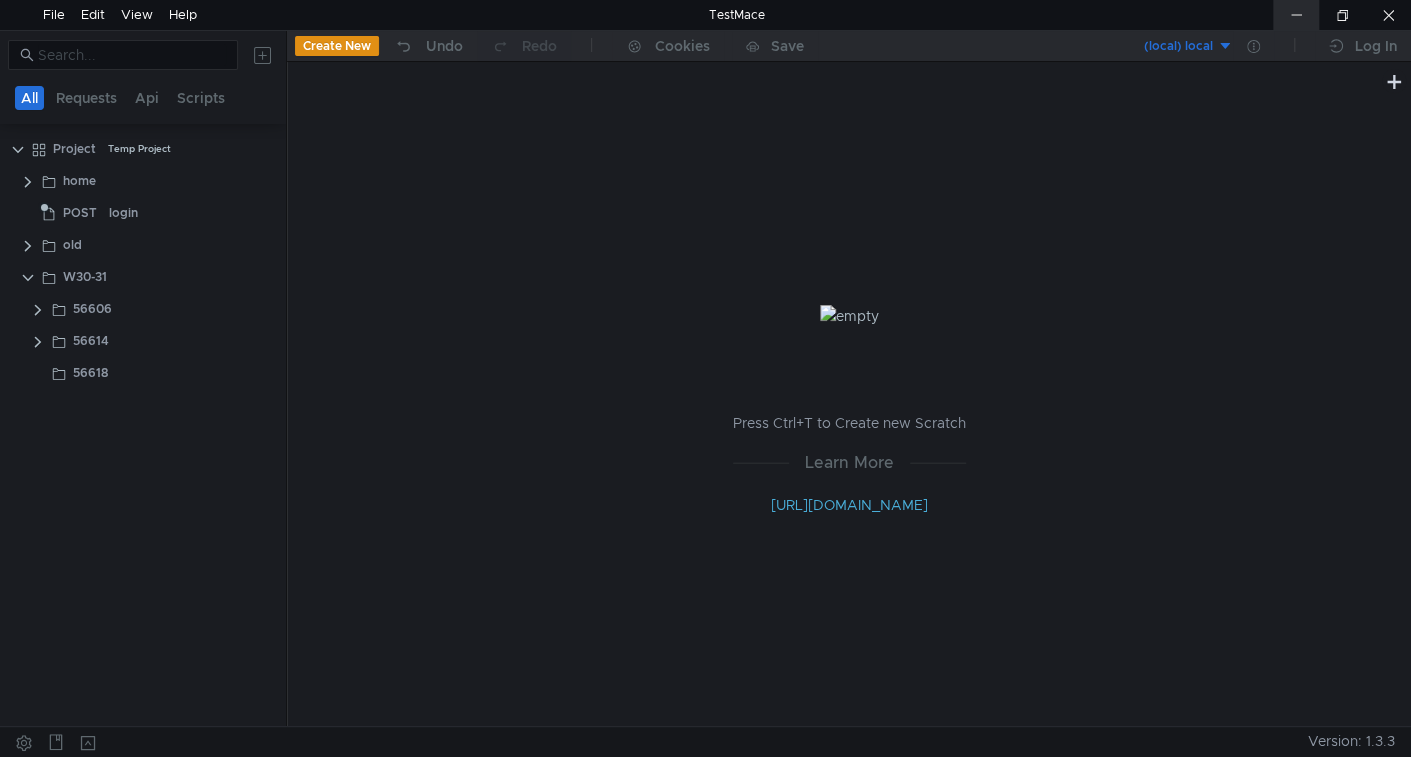 click at bounding box center (1296, 15) 